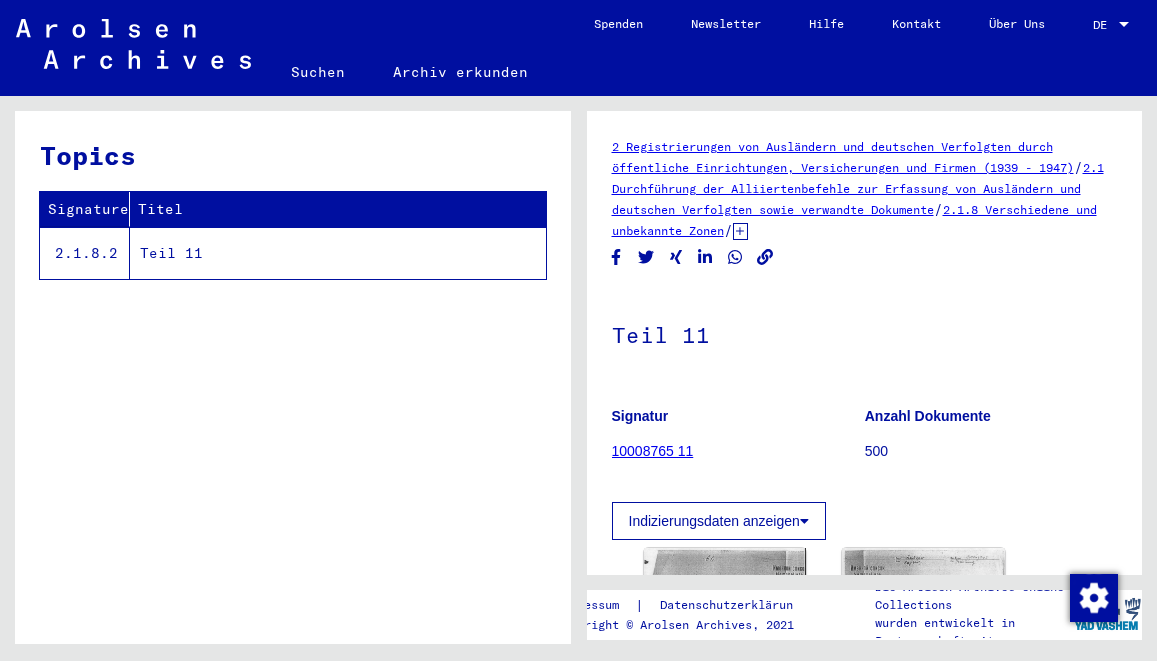 scroll, scrollTop: 0, scrollLeft: 0, axis: both 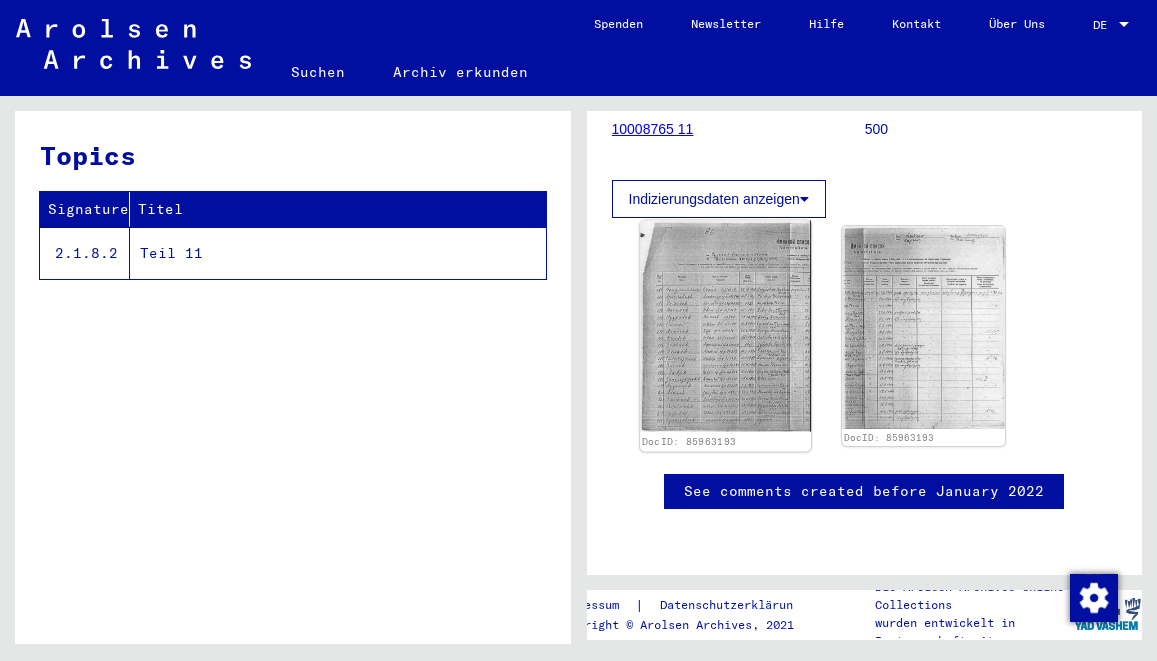 click 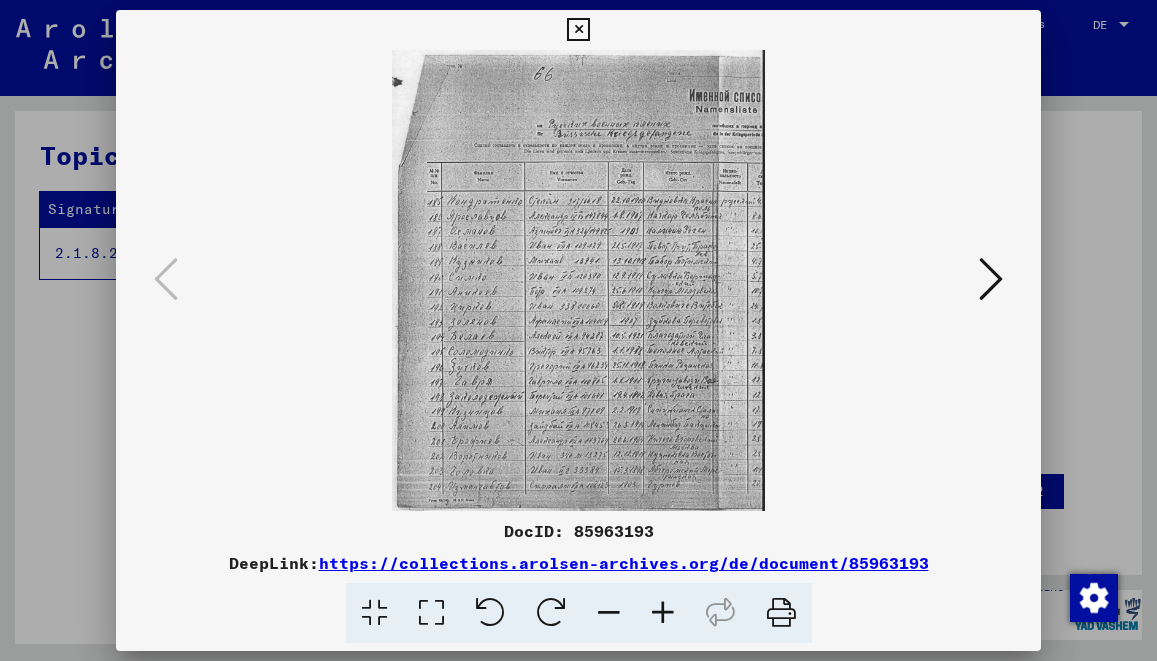 click at bounding box center [663, 613] 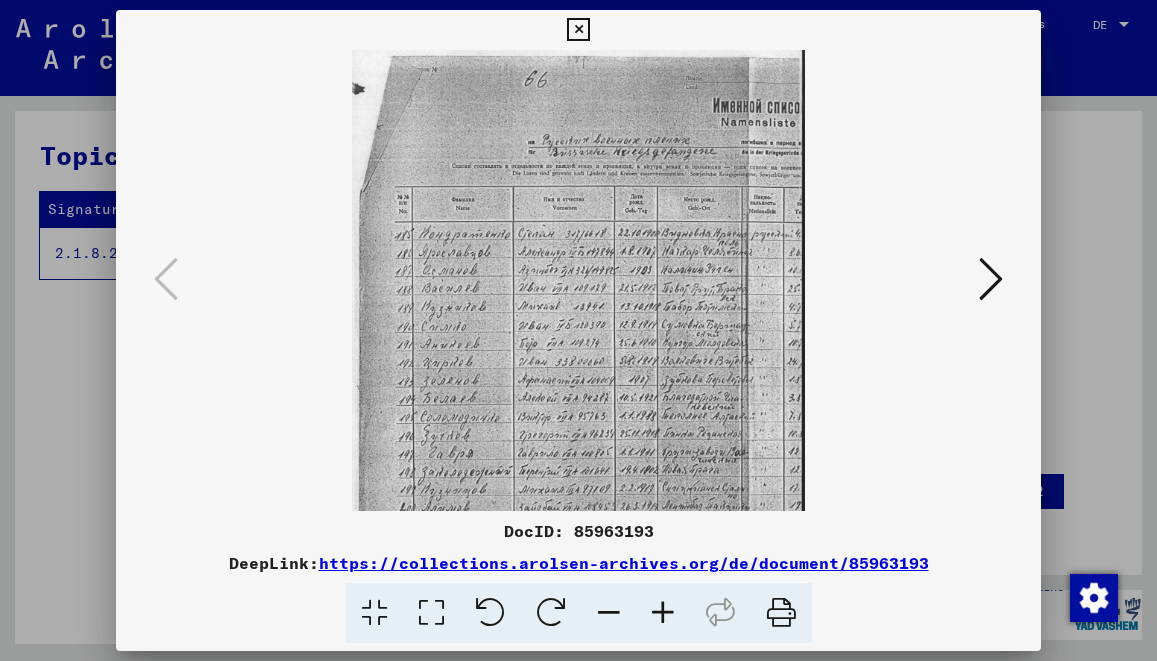 click at bounding box center [663, 613] 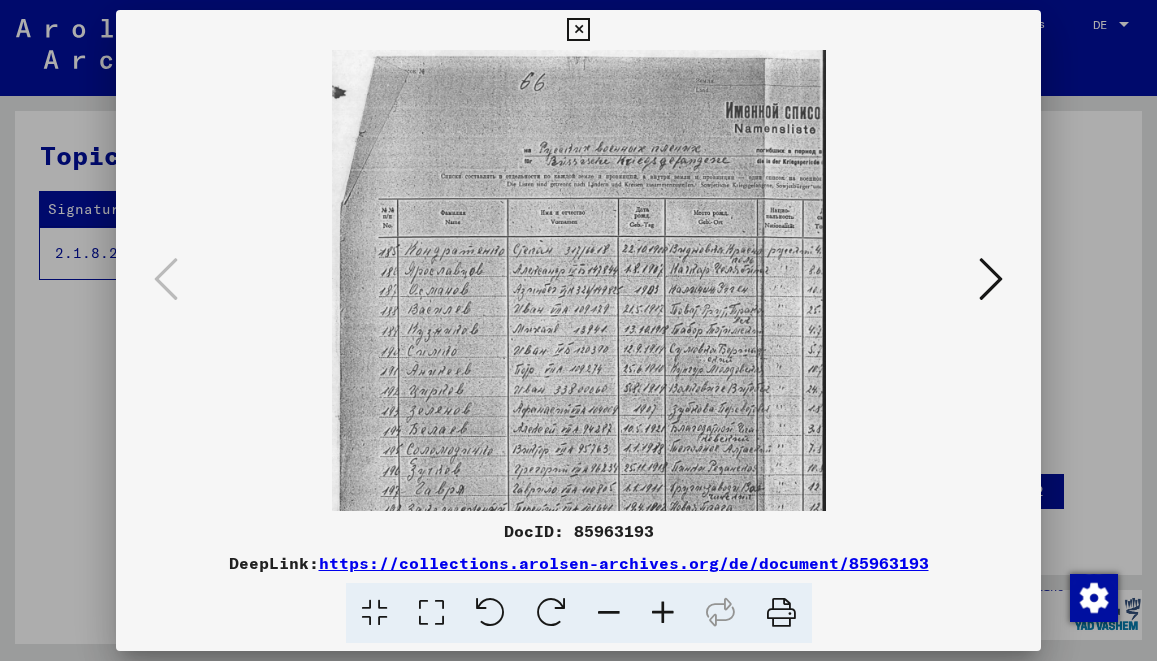 click at bounding box center [663, 613] 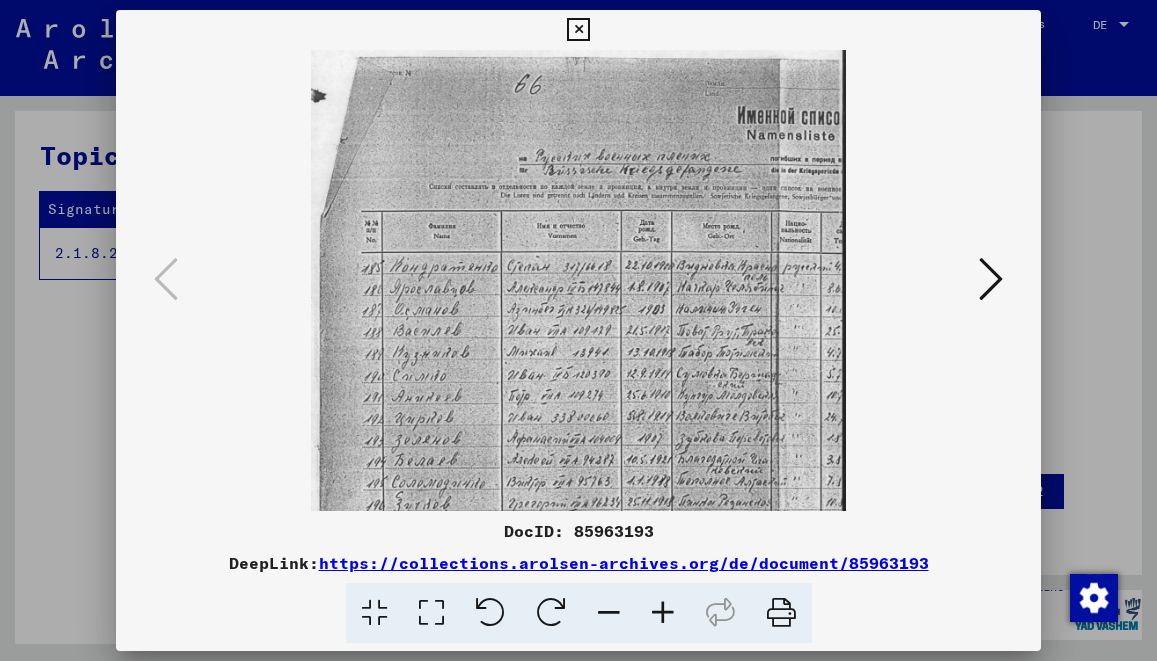 click at bounding box center [663, 613] 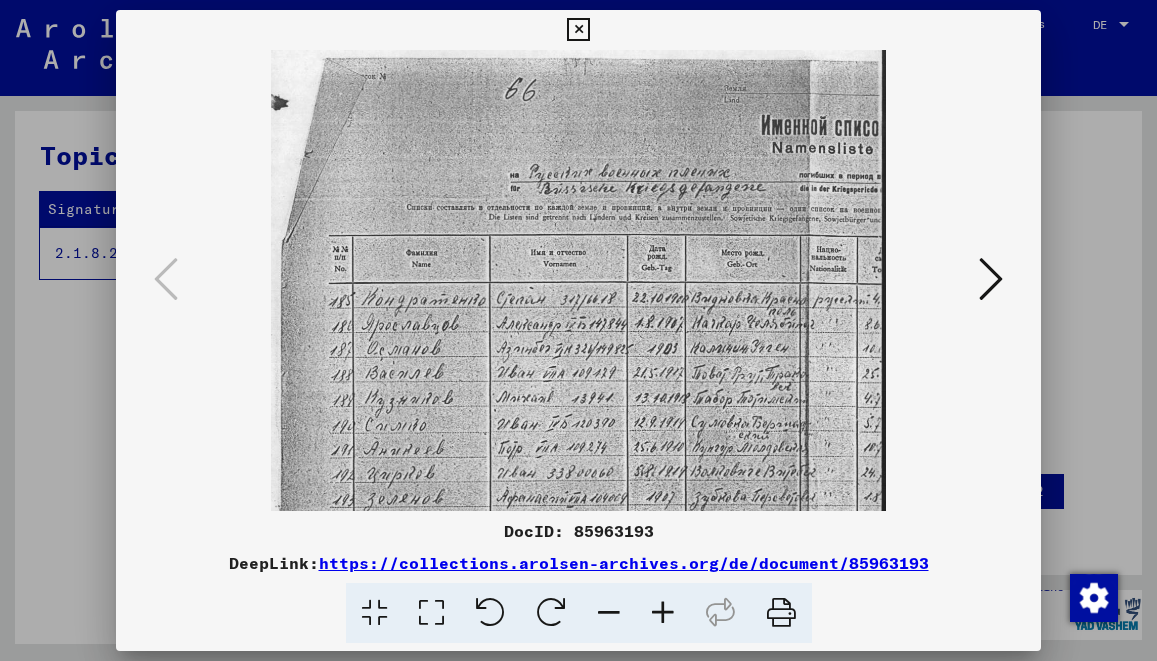 click at bounding box center (663, 613) 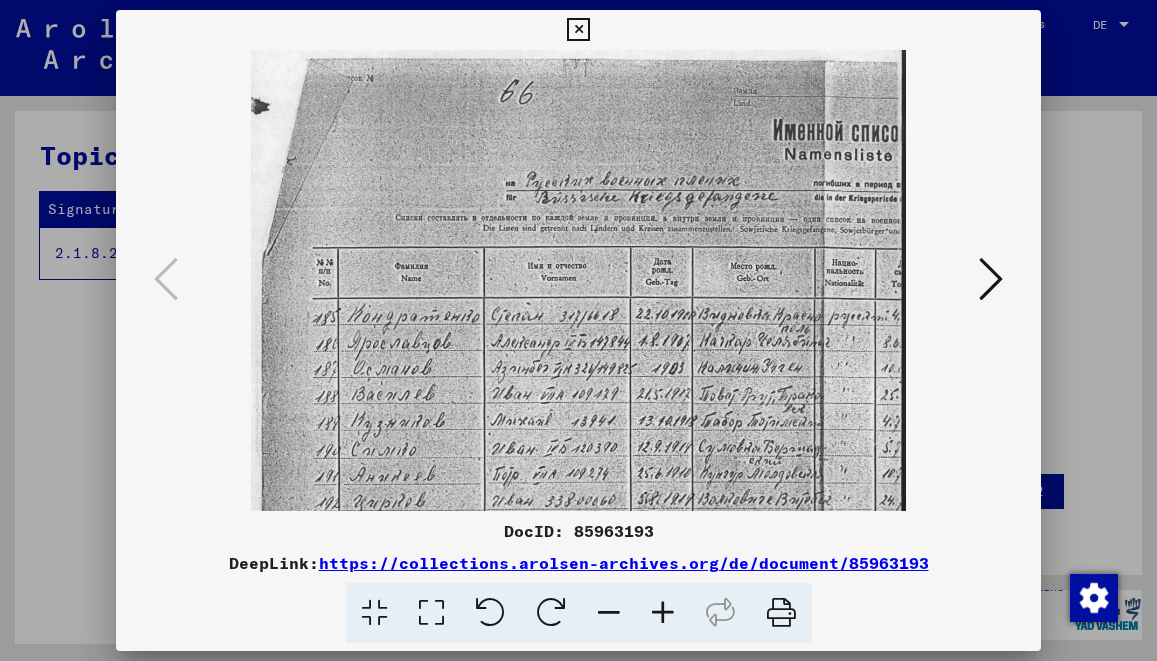 click at bounding box center [663, 613] 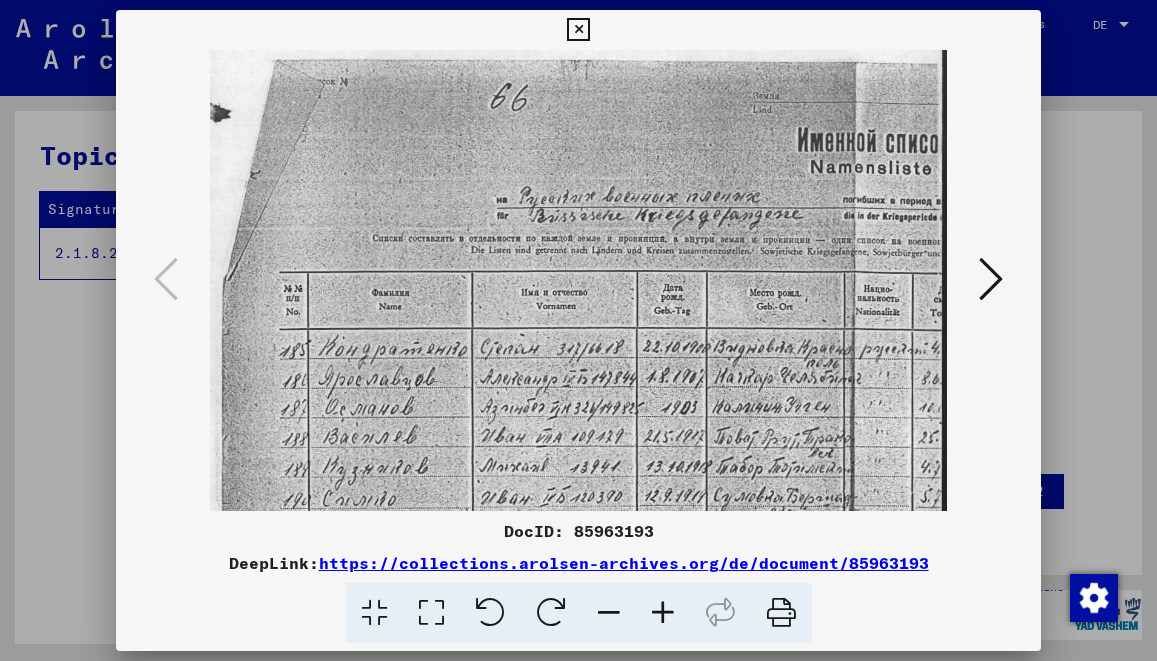 click at bounding box center [663, 613] 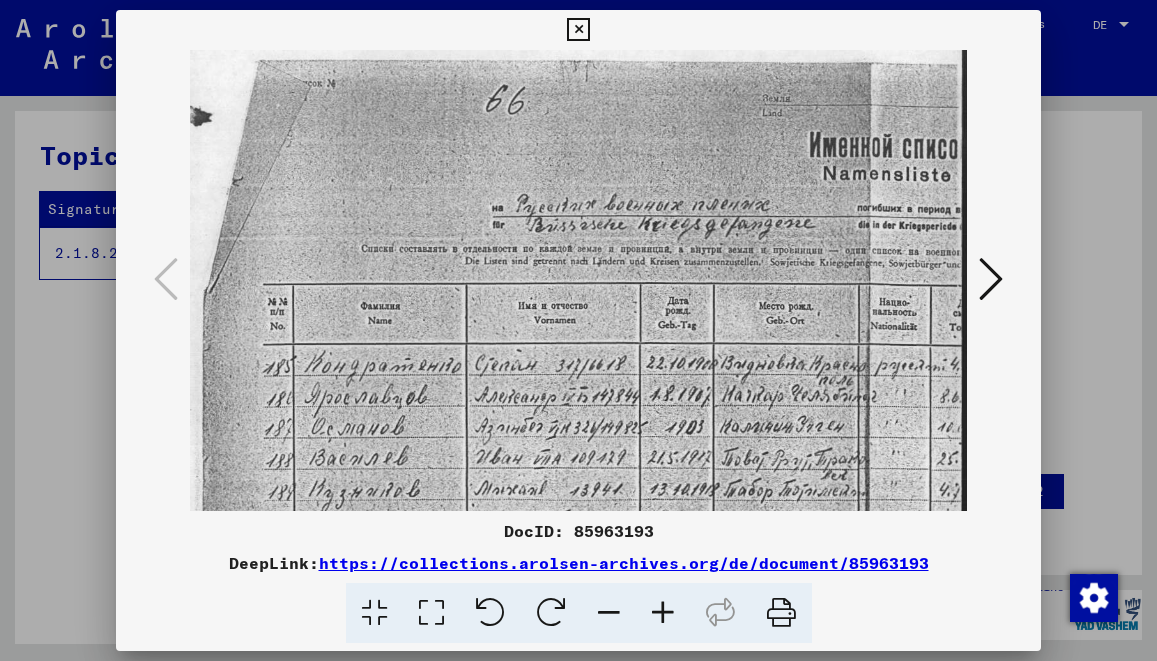 click at bounding box center [663, 613] 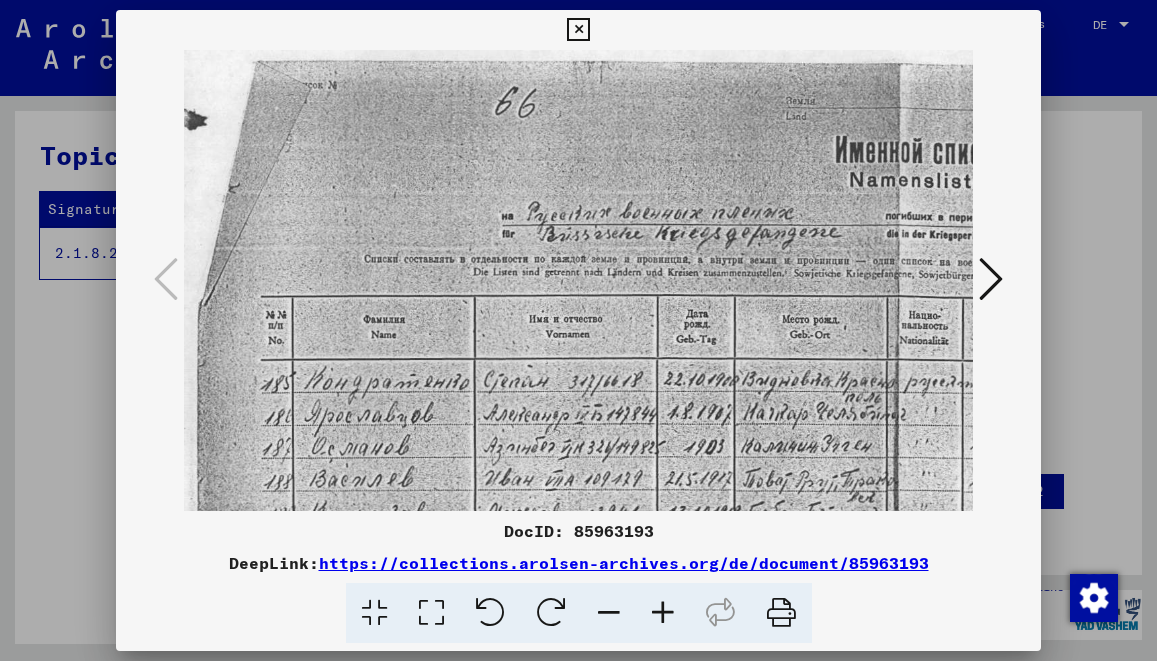 click at bounding box center [663, 613] 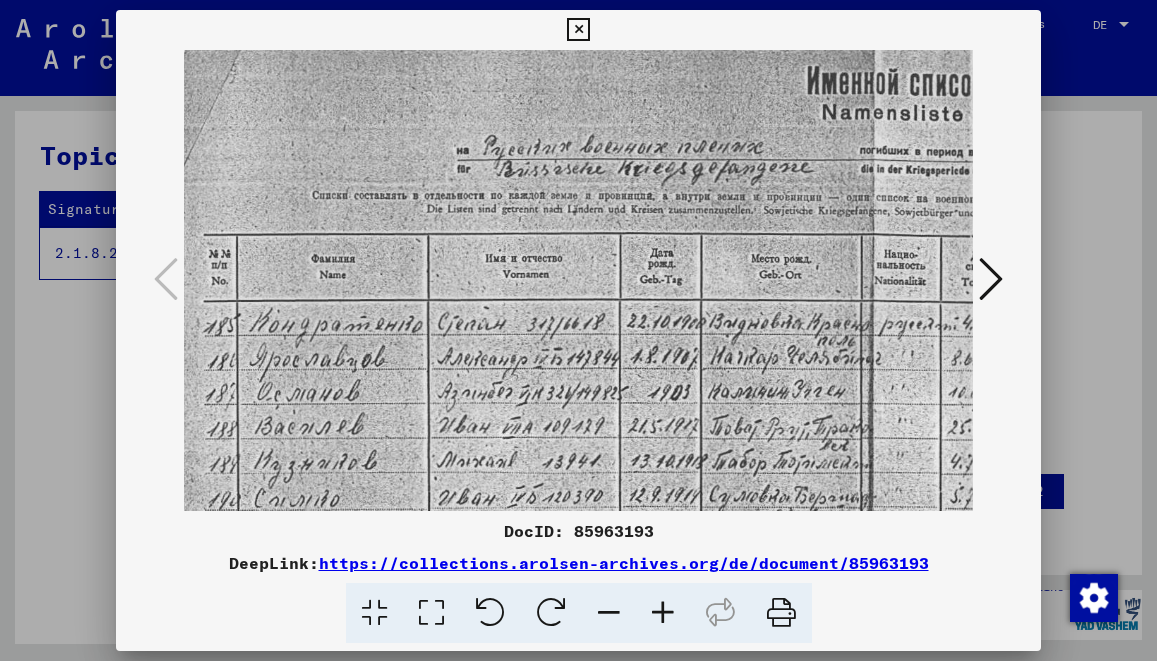 scroll, scrollTop: 106, scrollLeft: 46, axis: both 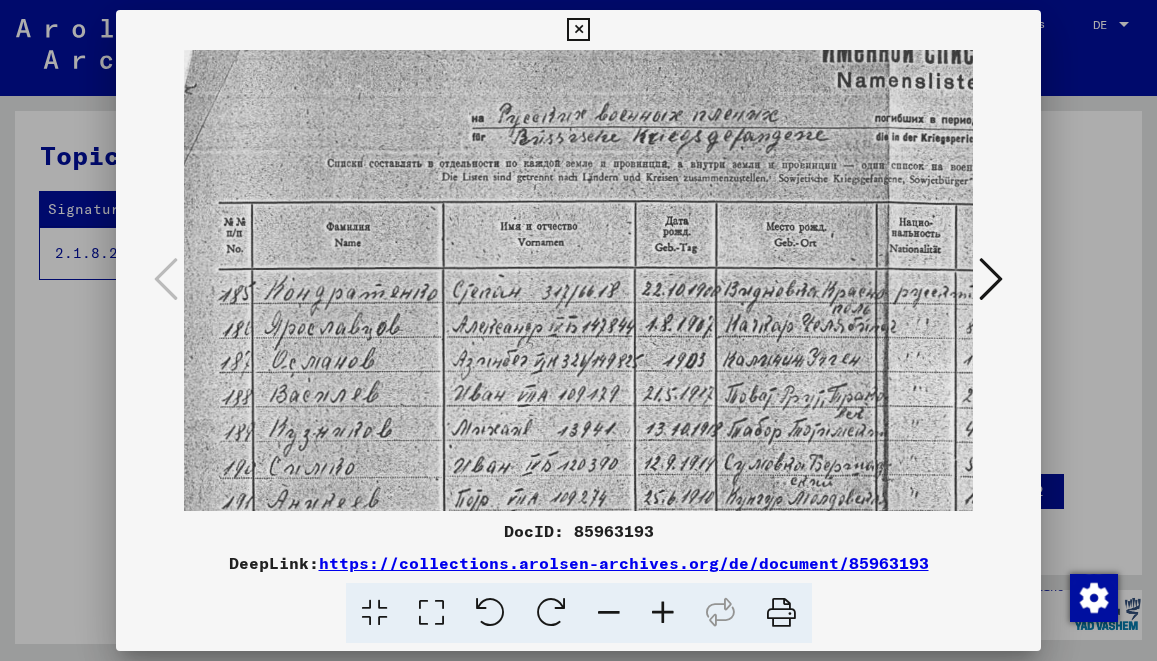 drag, startPoint x: 729, startPoint y: 430, endPoint x: 595, endPoint y: 324, distance: 170.85666 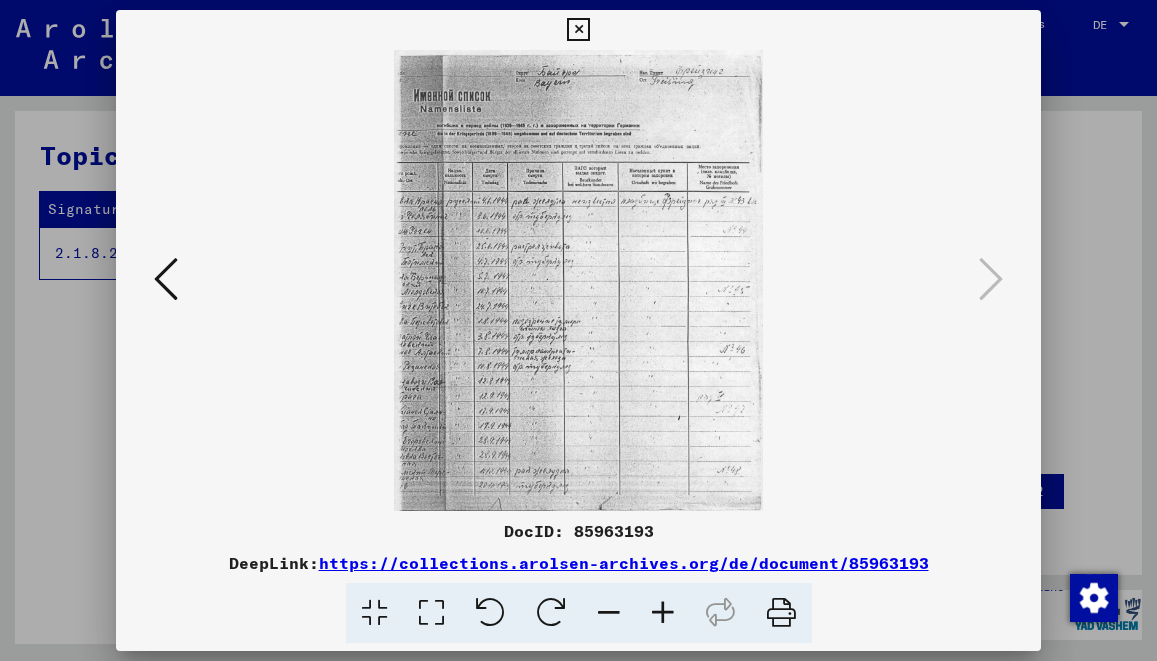 scroll, scrollTop: 0, scrollLeft: 0, axis: both 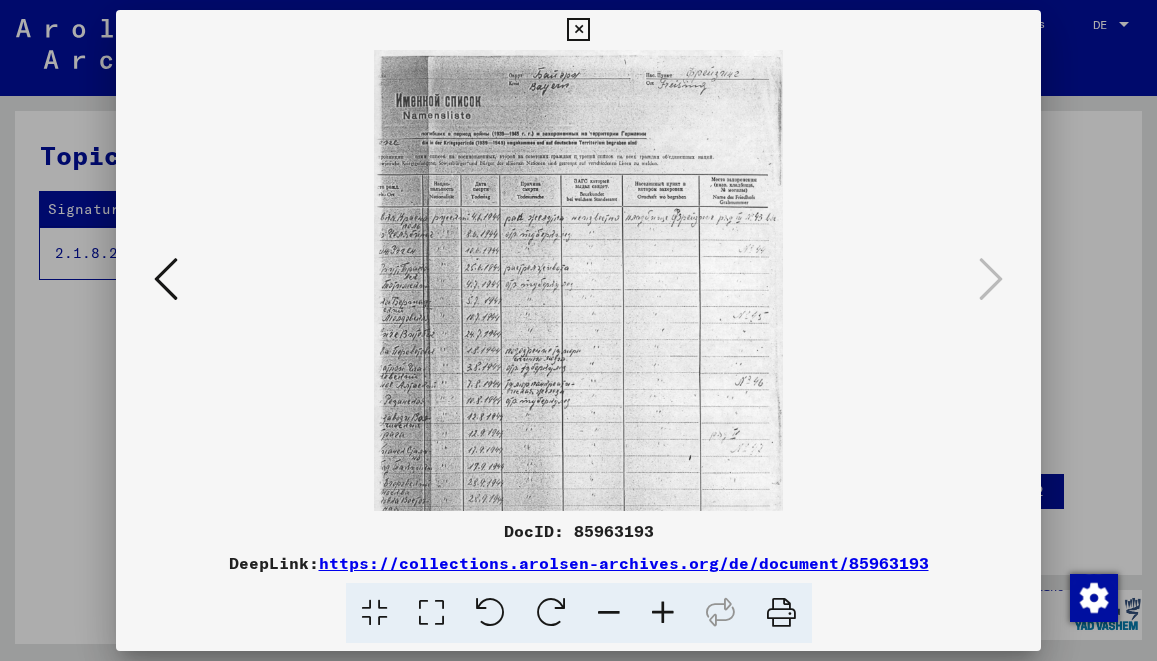 click at bounding box center (663, 613) 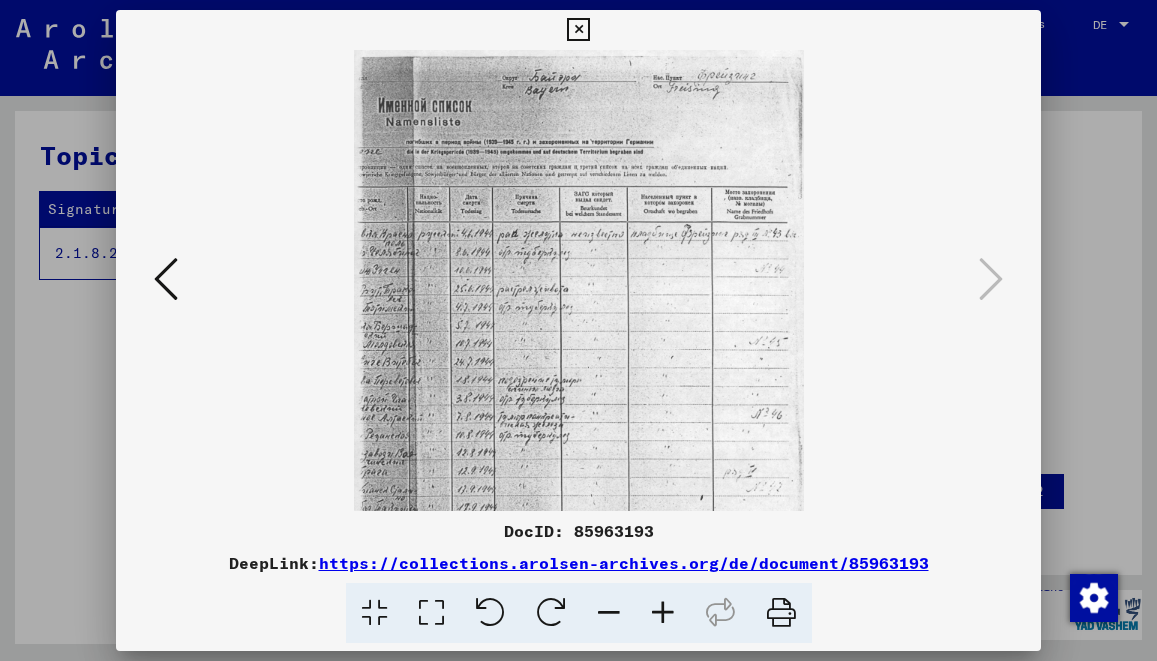 click at bounding box center (663, 613) 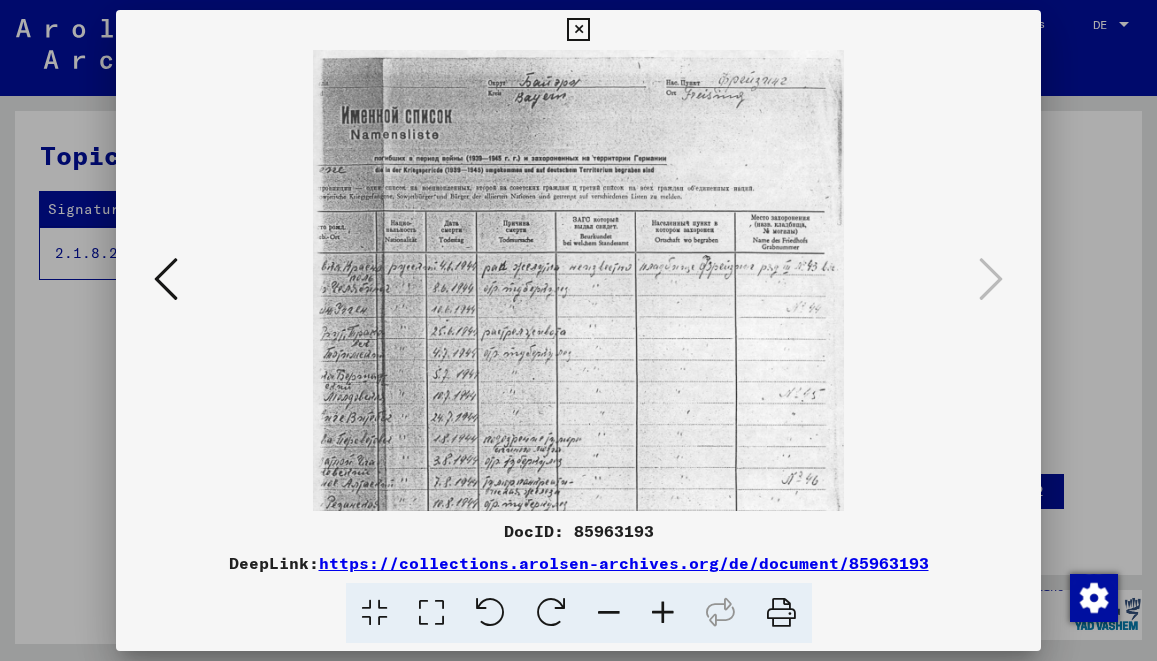 click at bounding box center [663, 613] 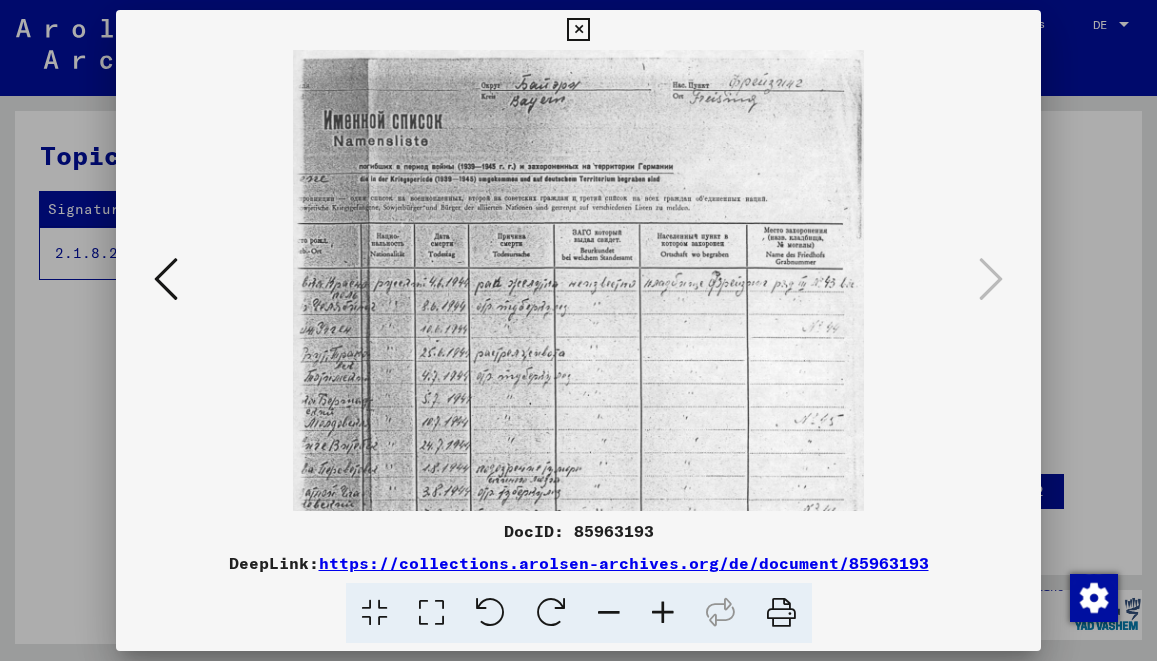 click at bounding box center (663, 613) 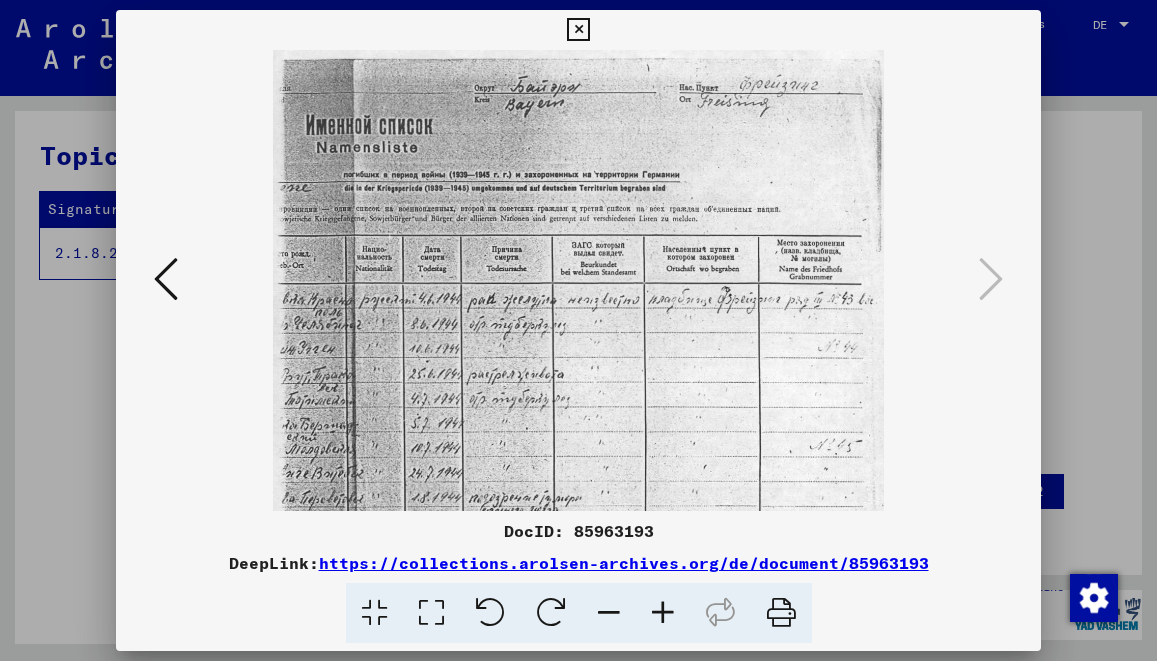 click at bounding box center [663, 613] 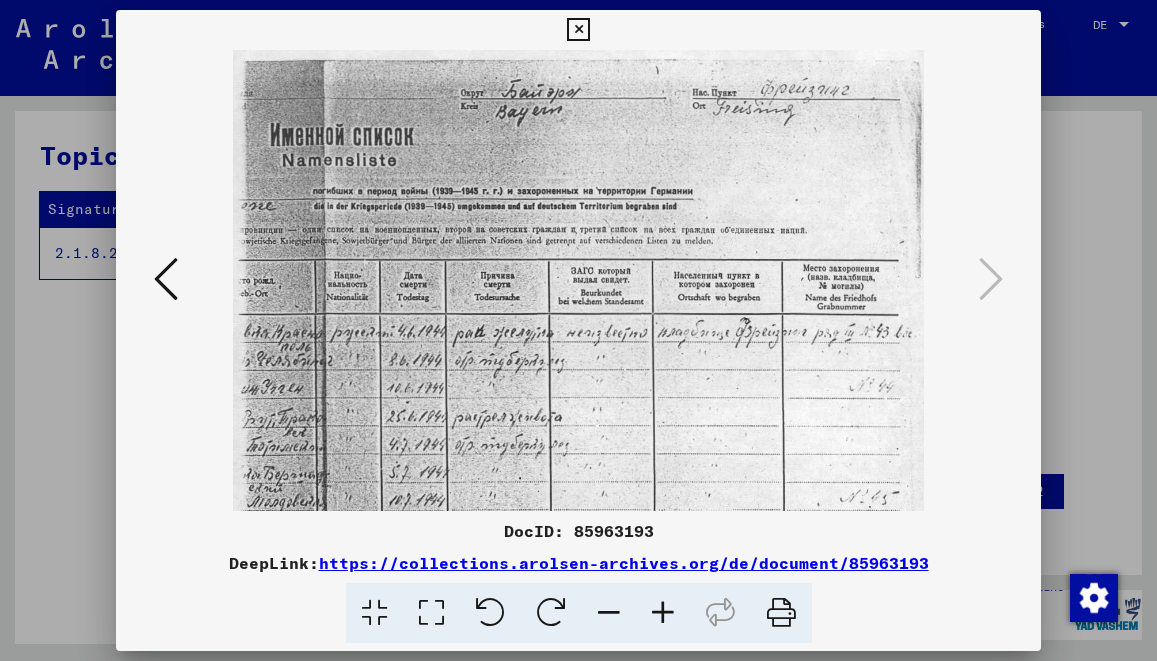 click at bounding box center (663, 613) 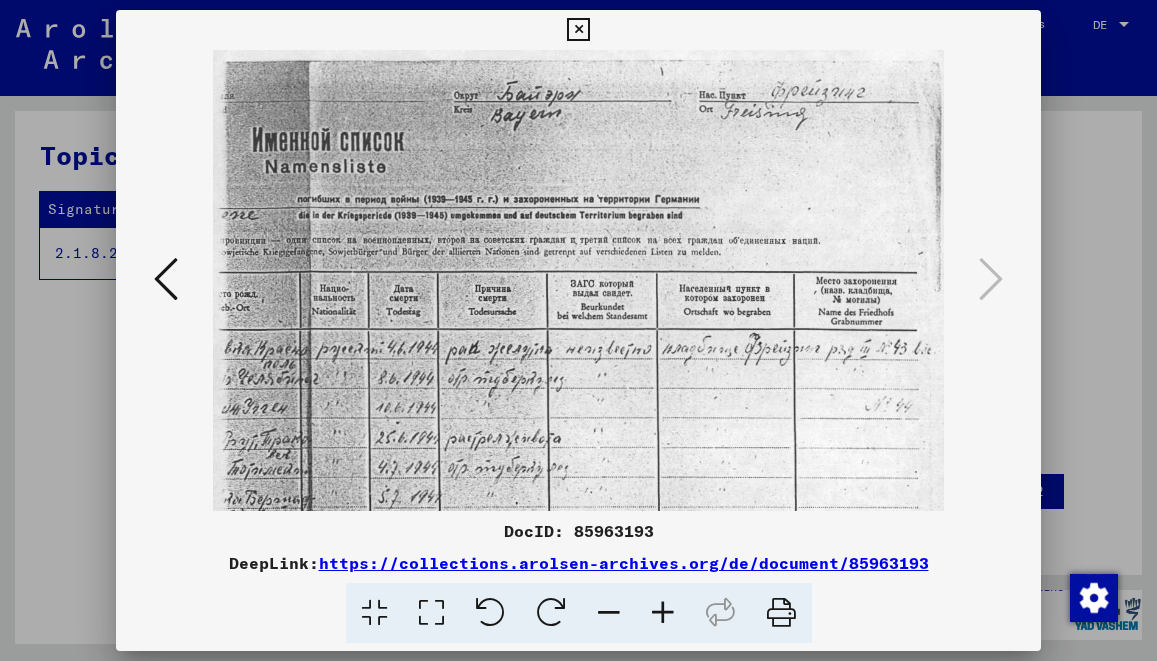 click at bounding box center [663, 613] 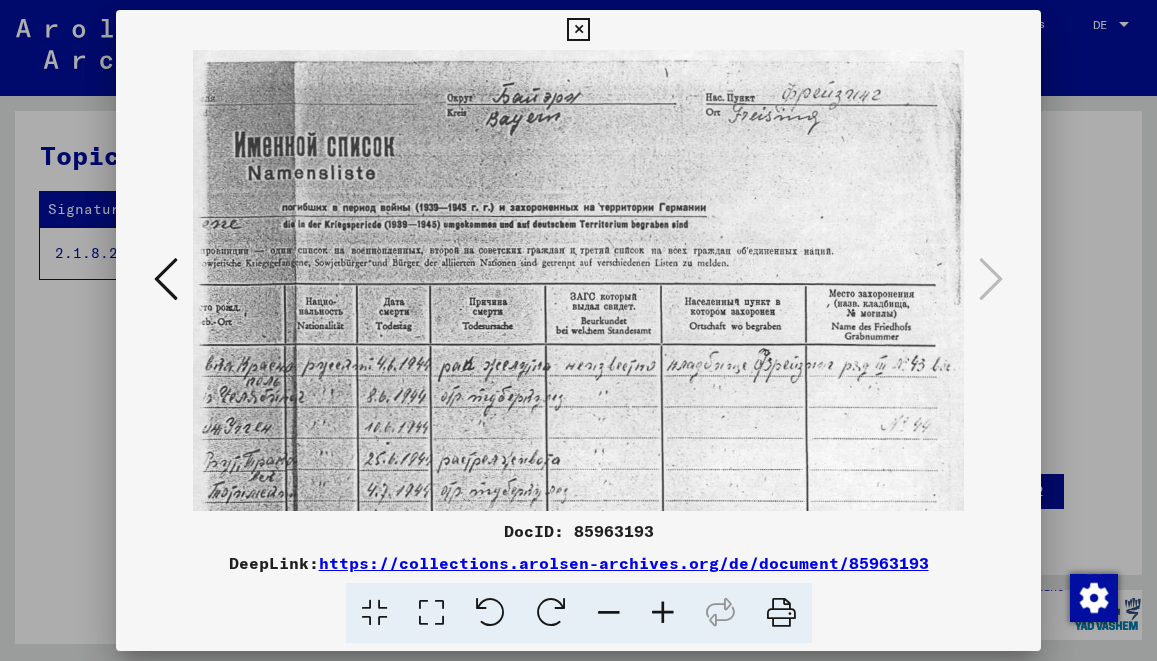 click at bounding box center (663, 613) 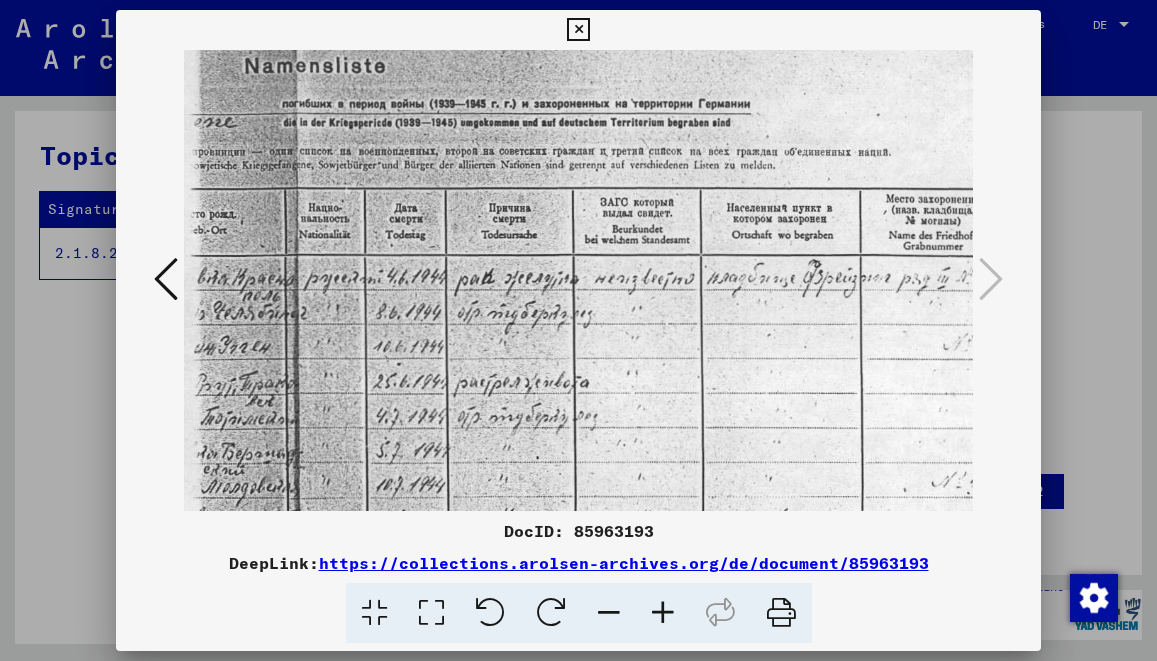 scroll, scrollTop: 121, scrollLeft: 0, axis: vertical 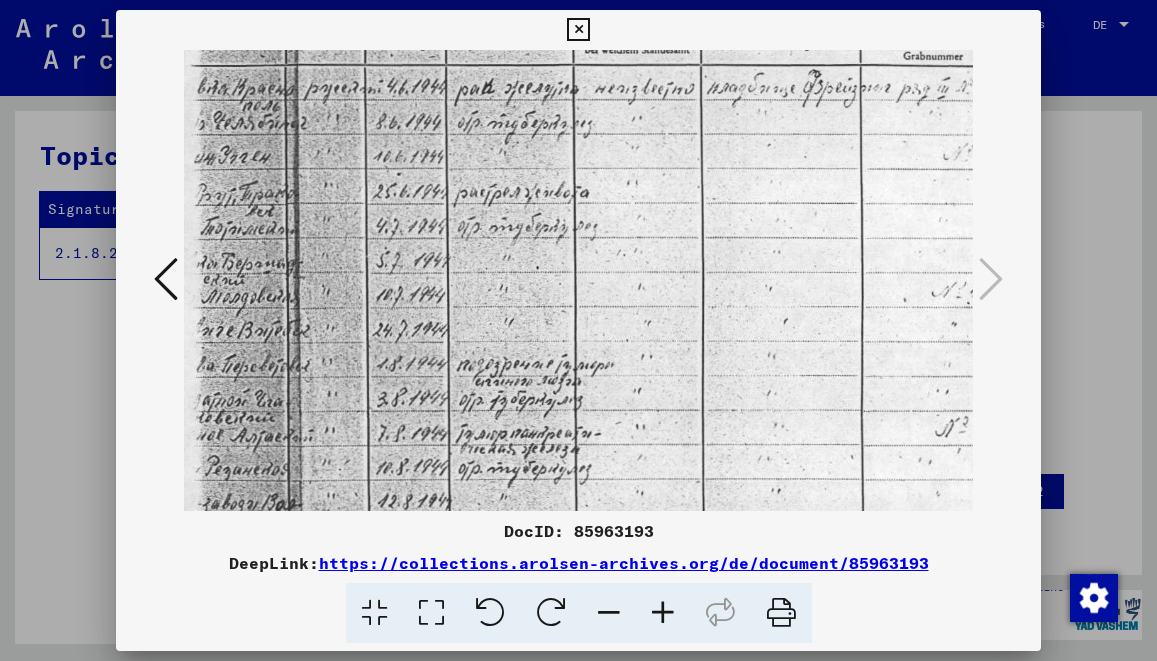 drag, startPoint x: 722, startPoint y: 484, endPoint x: 826, endPoint y: 175, distance: 326.0322 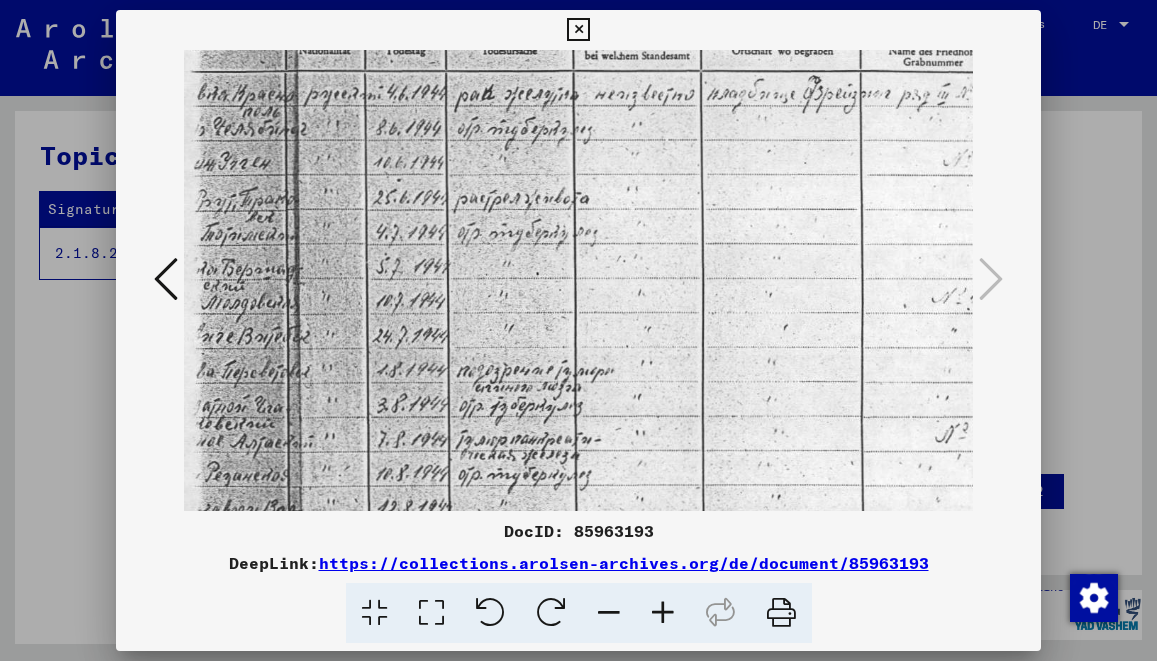 scroll, scrollTop: 302, scrollLeft: 0, axis: vertical 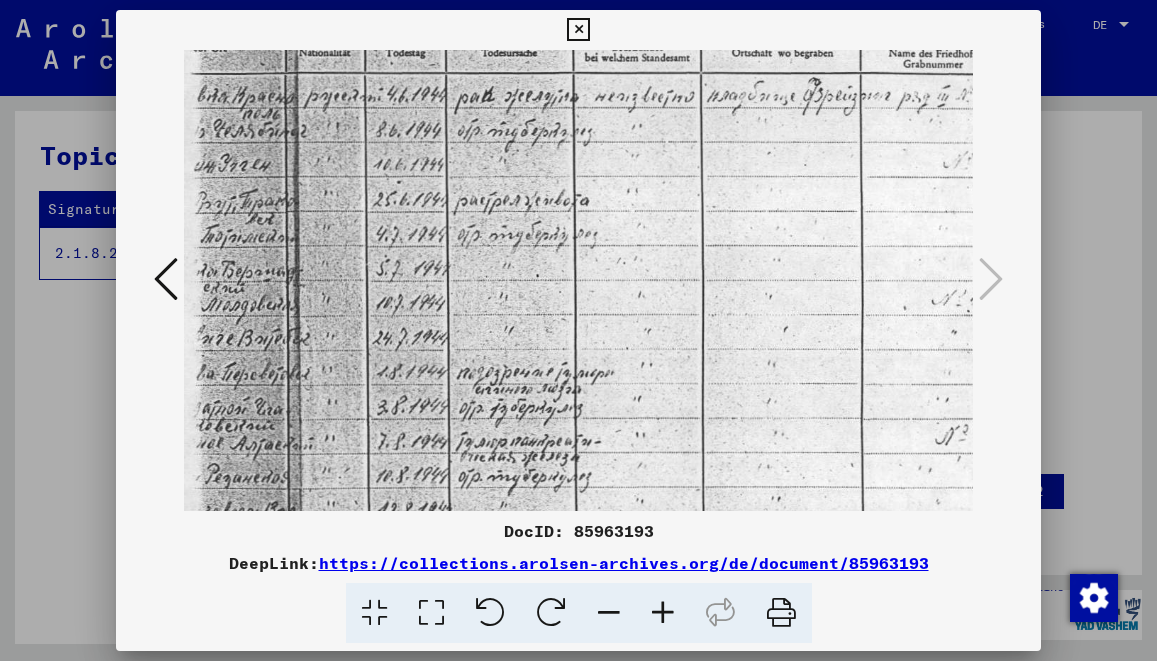 drag, startPoint x: 477, startPoint y: 292, endPoint x: 948, endPoint y: 300, distance: 471.06793 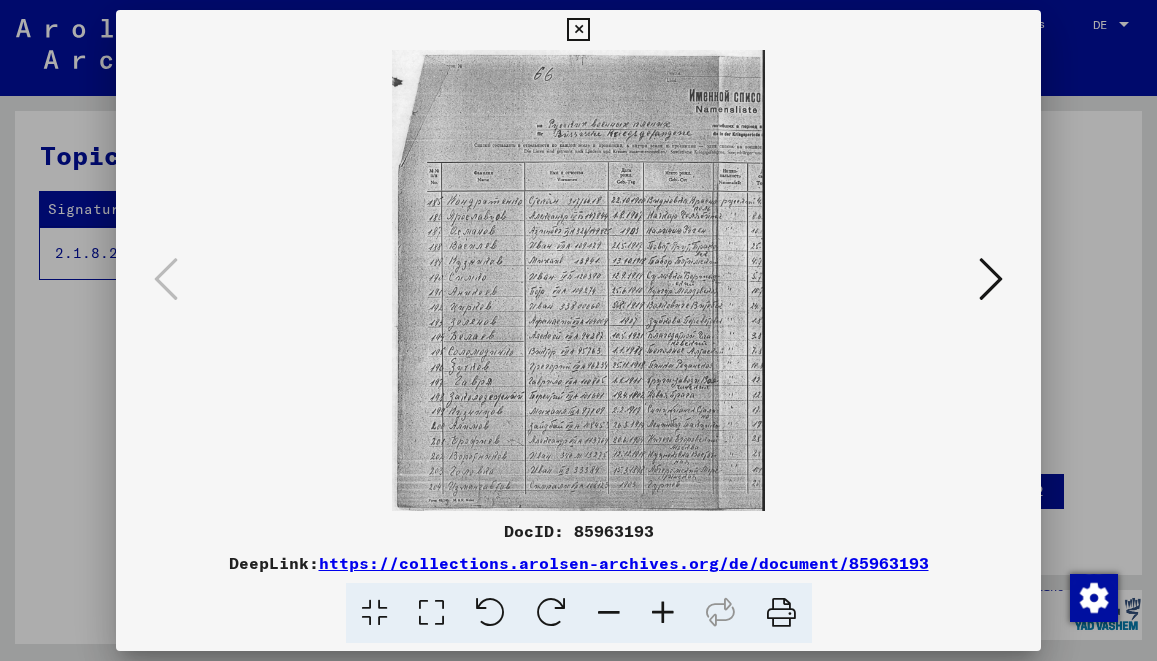 click at bounding box center [663, 613] 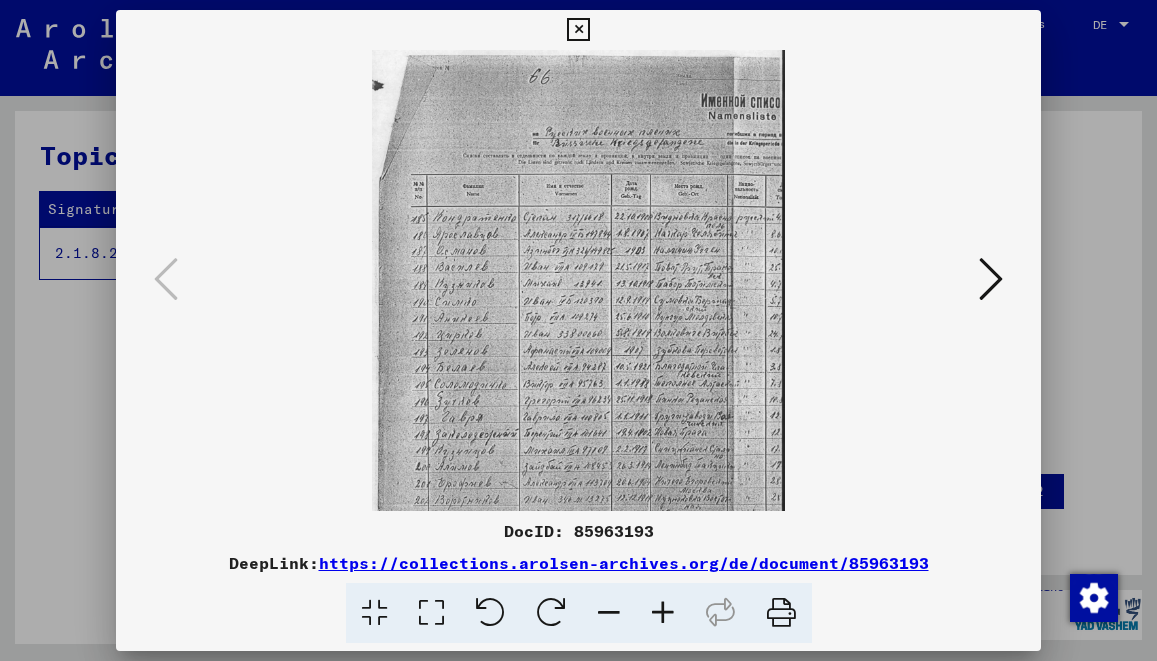 click at bounding box center (663, 613) 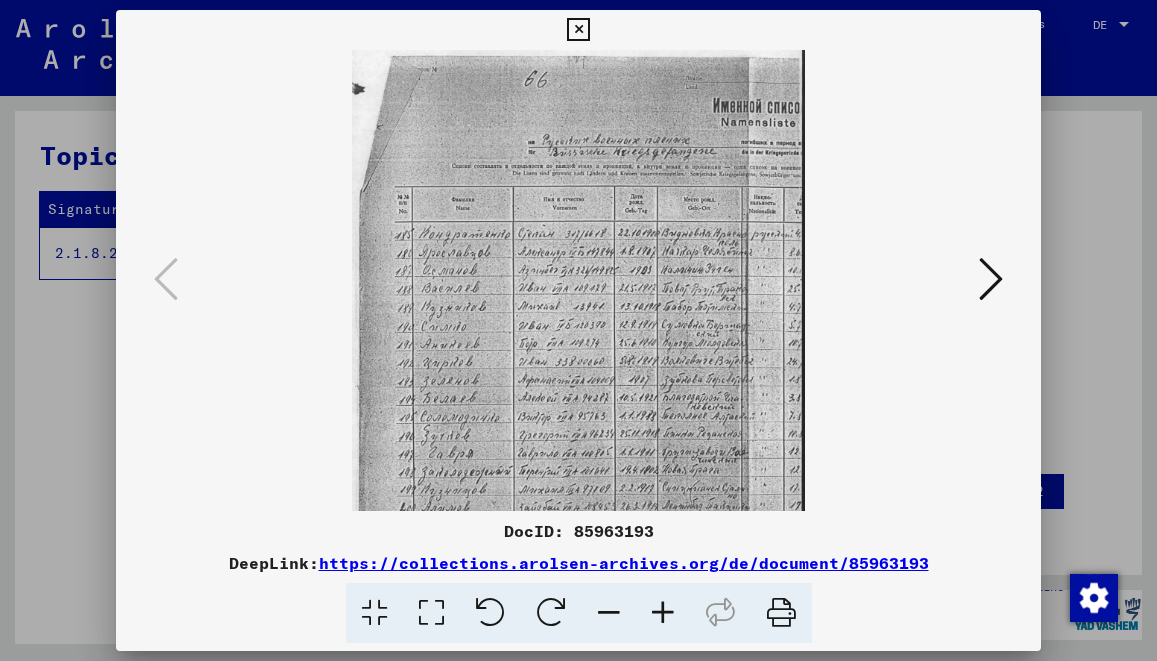 click at bounding box center [663, 613] 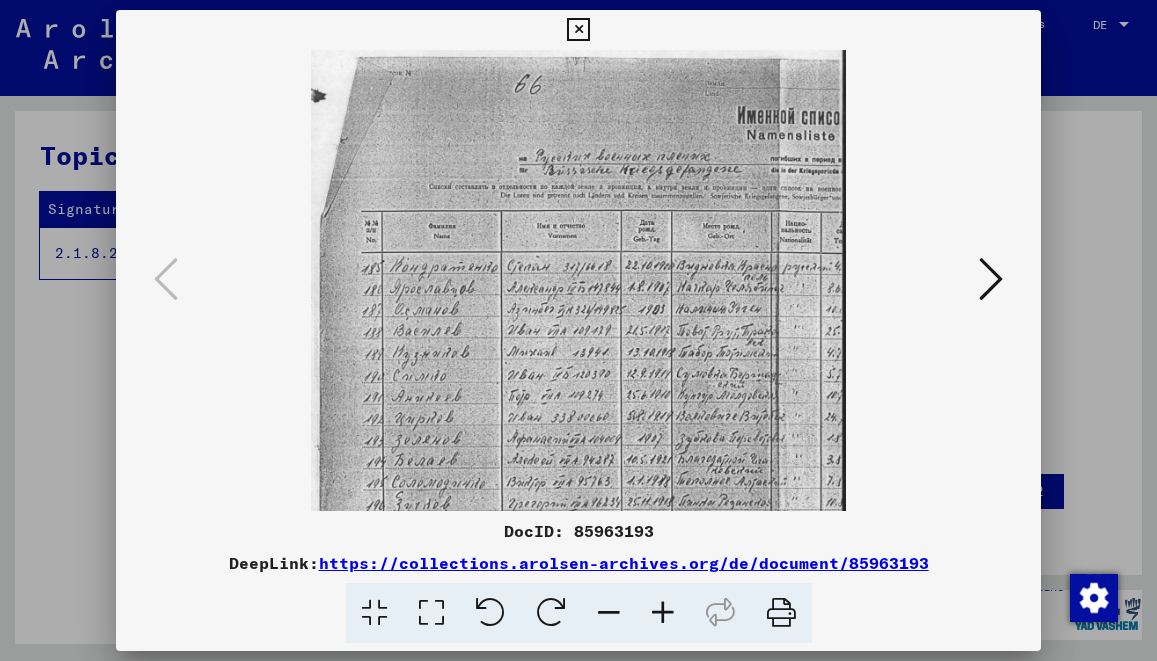 click at bounding box center [663, 613] 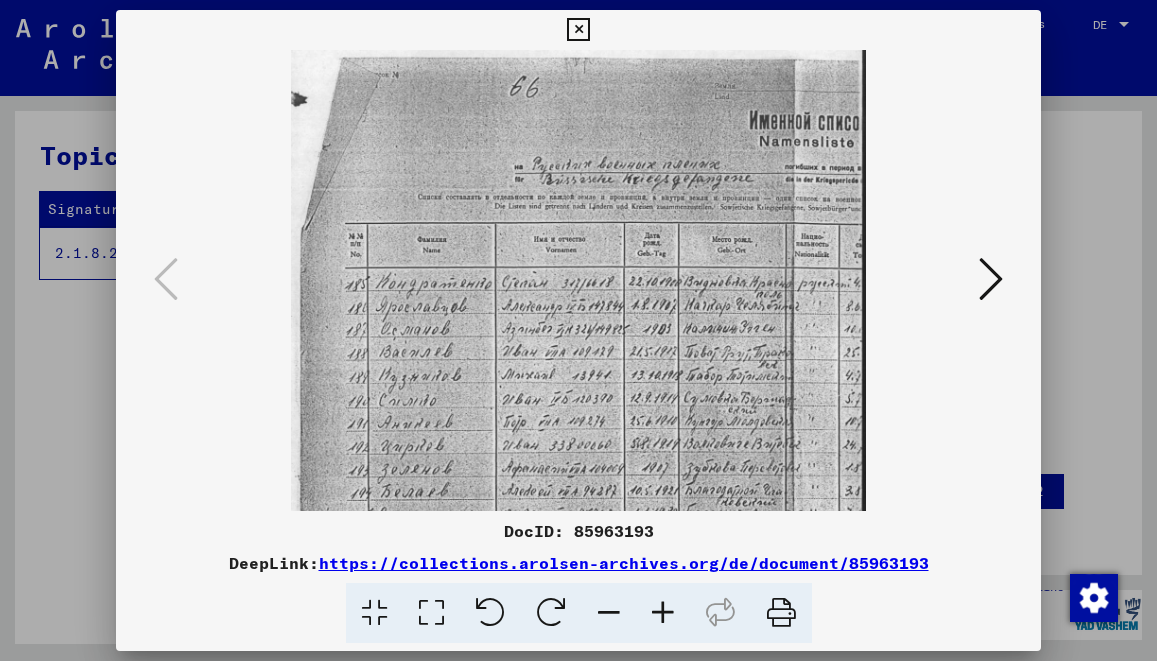 click at bounding box center (663, 613) 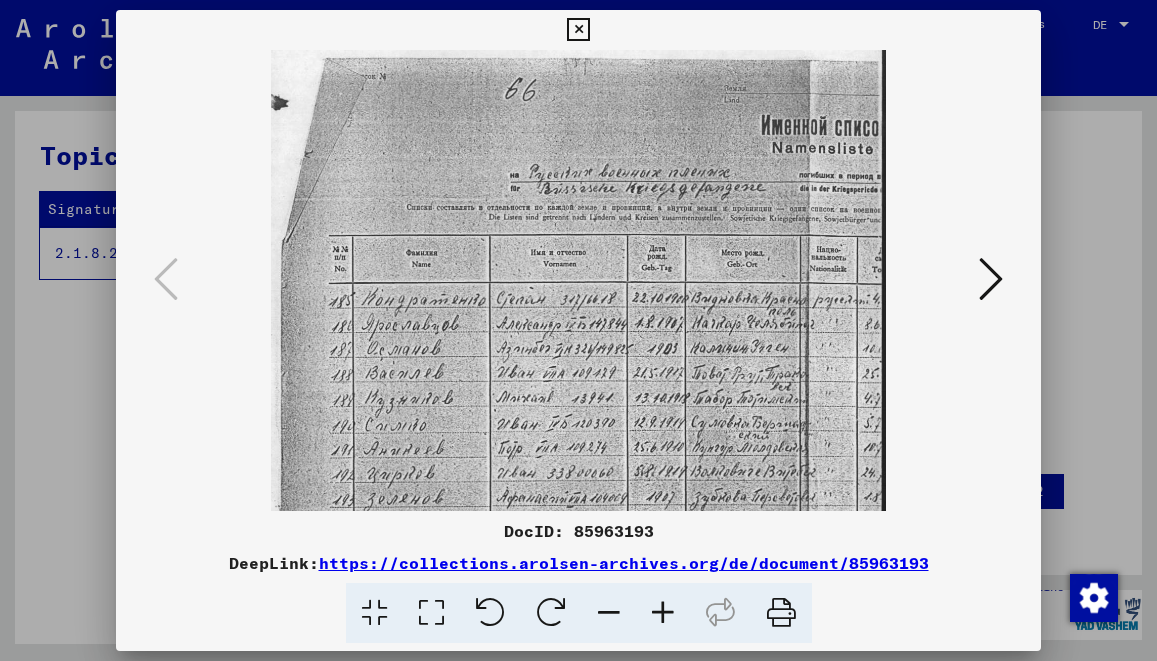 click at bounding box center (663, 613) 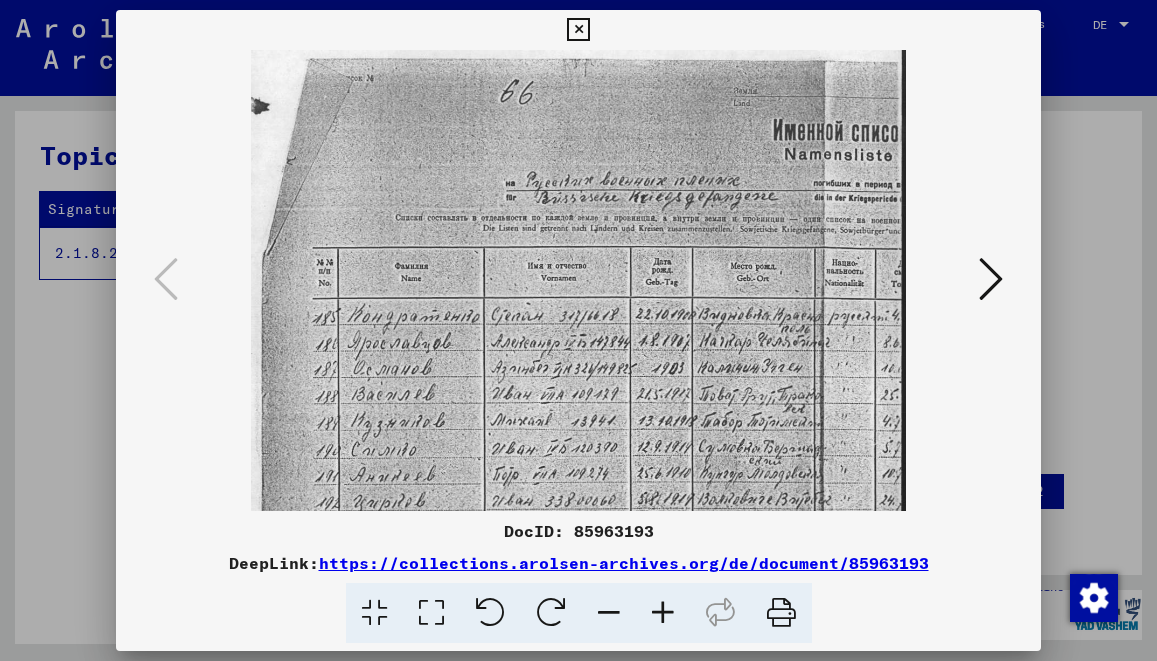 click at bounding box center [663, 613] 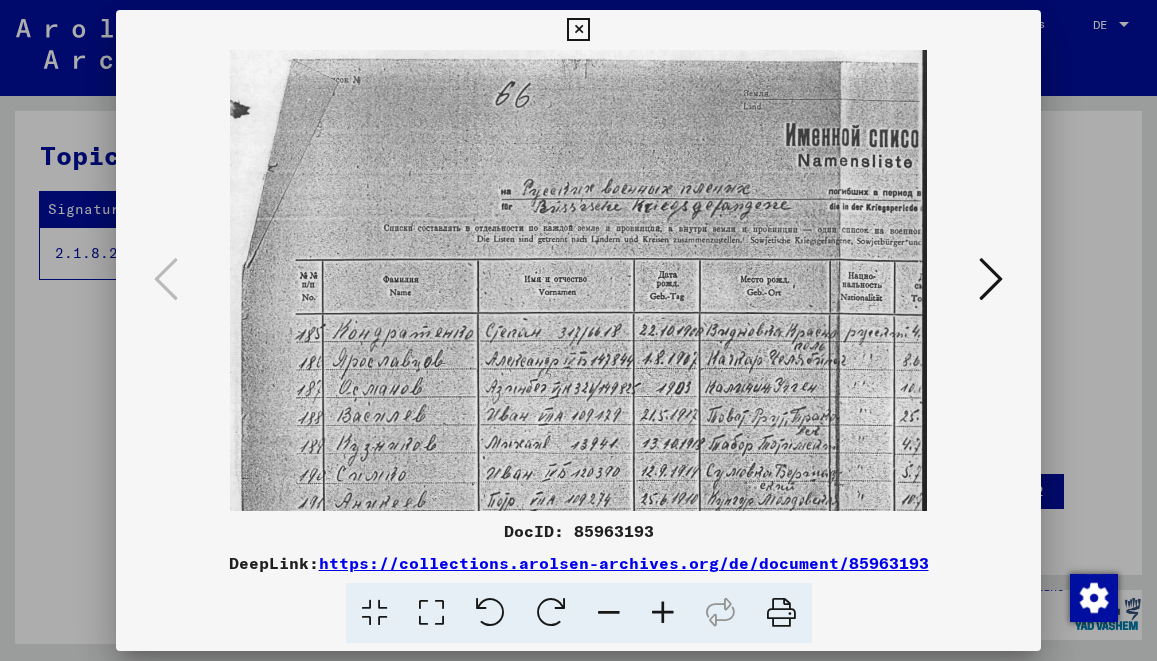 click at bounding box center (663, 613) 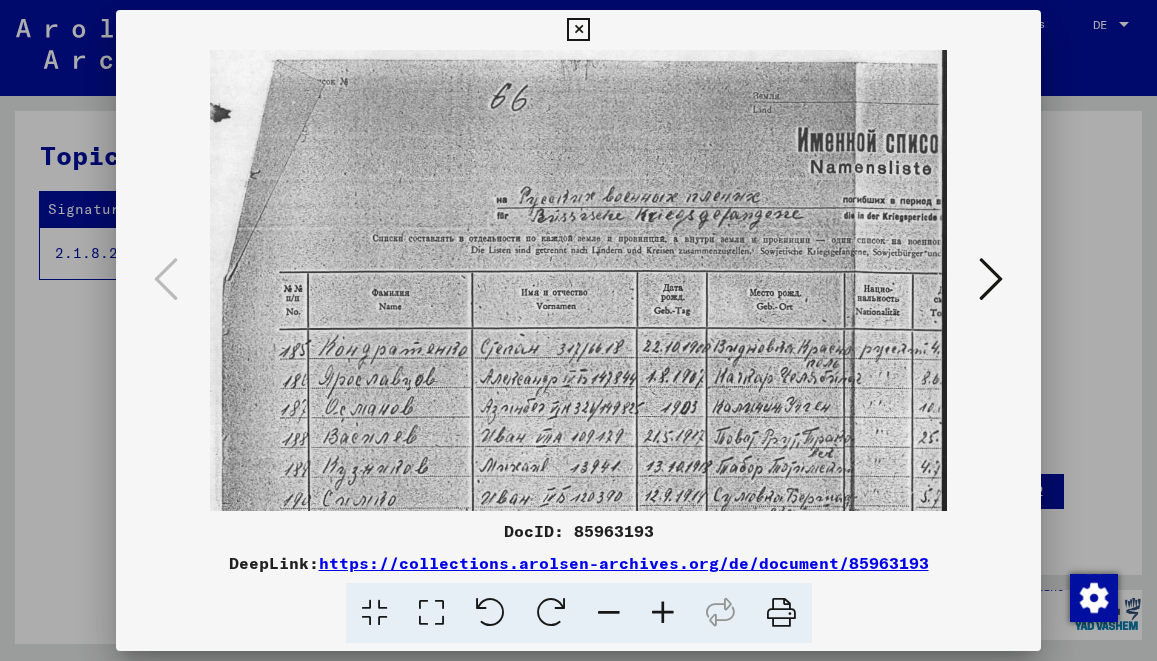 click at bounding box center [663, 613] 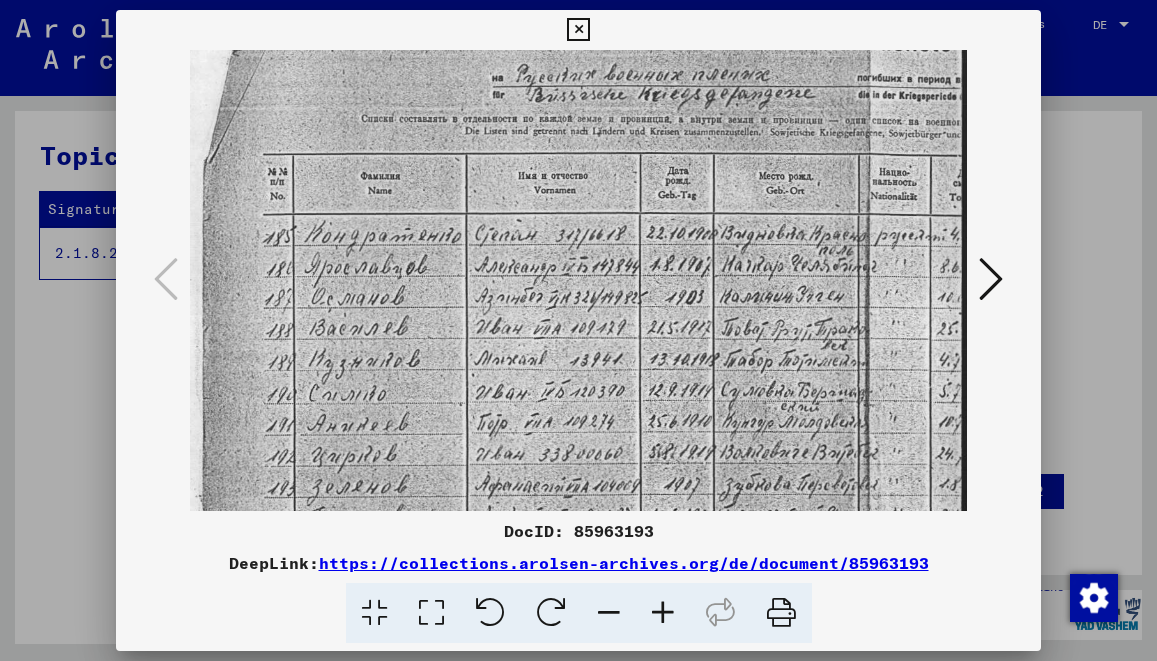 scroll, scrollTop: 196, scrollLeft: 0, axis: vertical 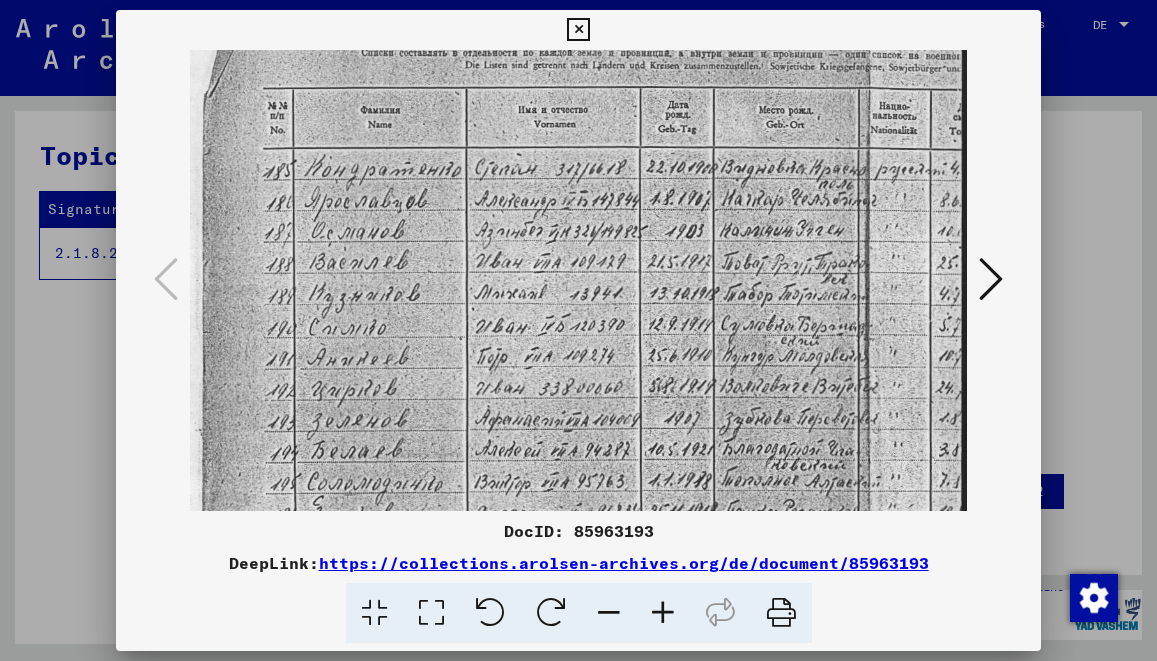 drag, startPoint x: 813, startPoint y: 442, endPoint x: 844, endPoint y: 246, distance: 198.43639 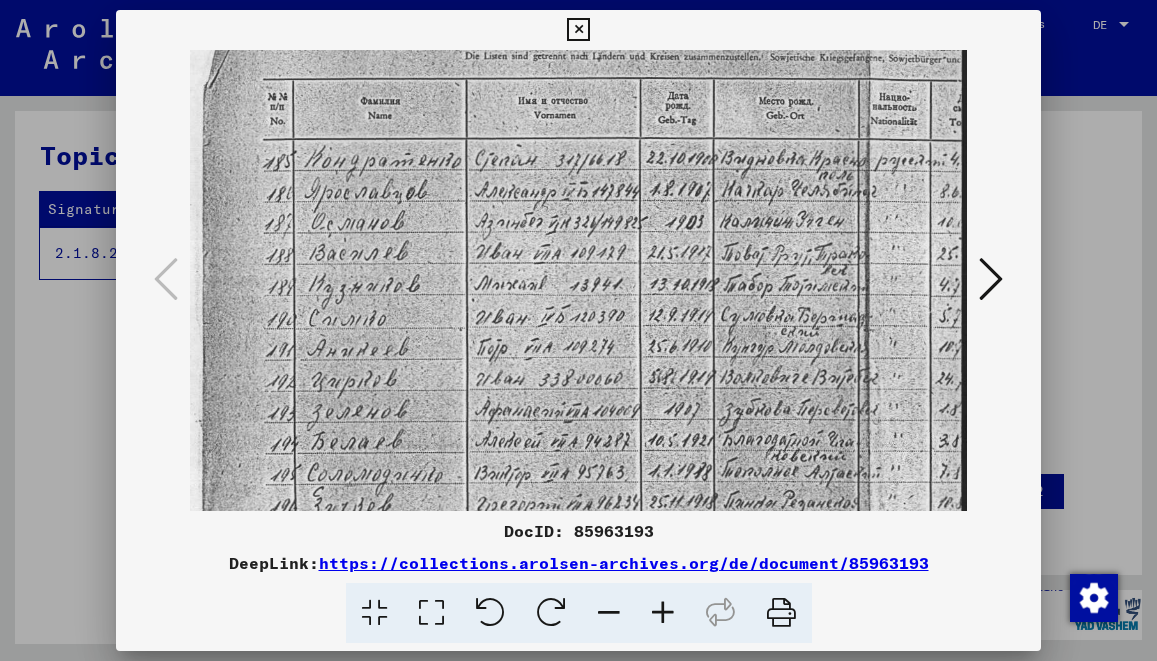 scroll, scrollTop: 206, scrollLeft: 0, axis: vertical 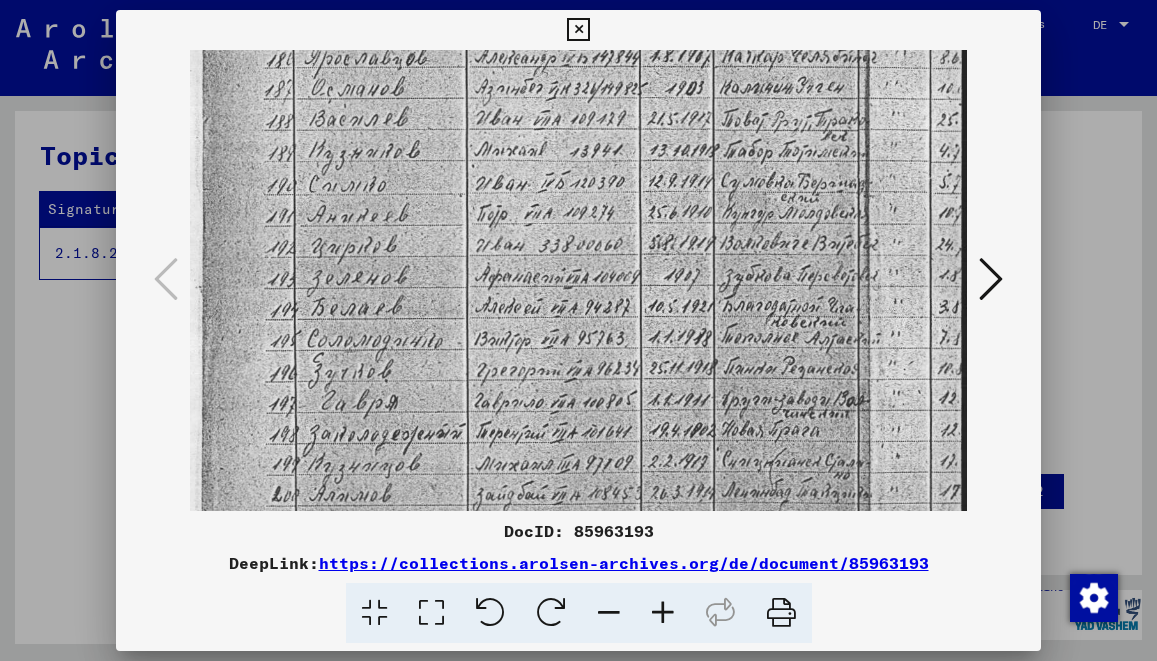 drag, startPoint x: 873, startPoint y: 446, endPoint x: 882, endPoint y: 303, distance: 143.28294 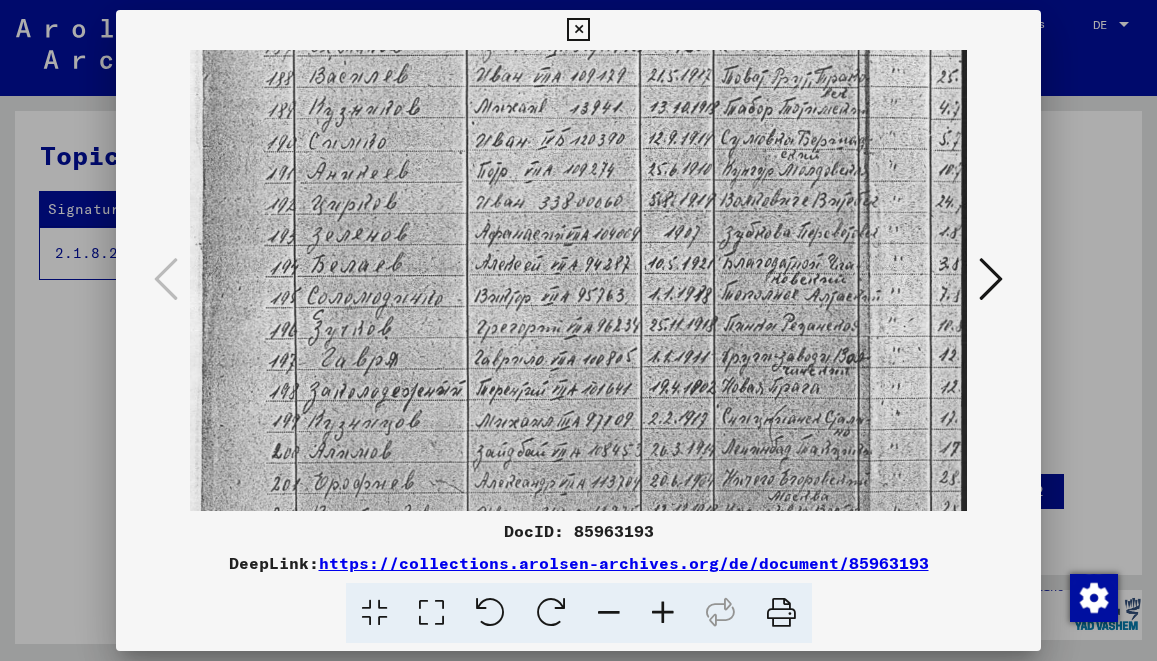 scroll, scrollTop: 383, scrollLeft: 0, axis: vertical 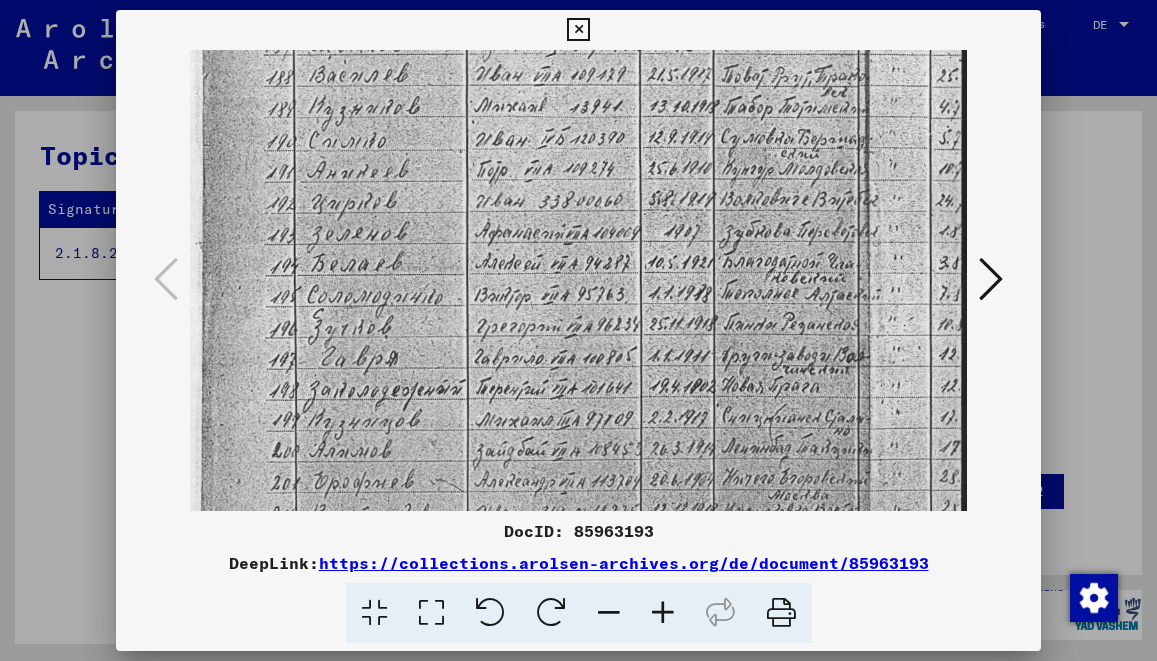 drag, startPoint x: 881, startPoint y: 395, endPoint x: 883, endPoint y: 352, distance: 43.046486 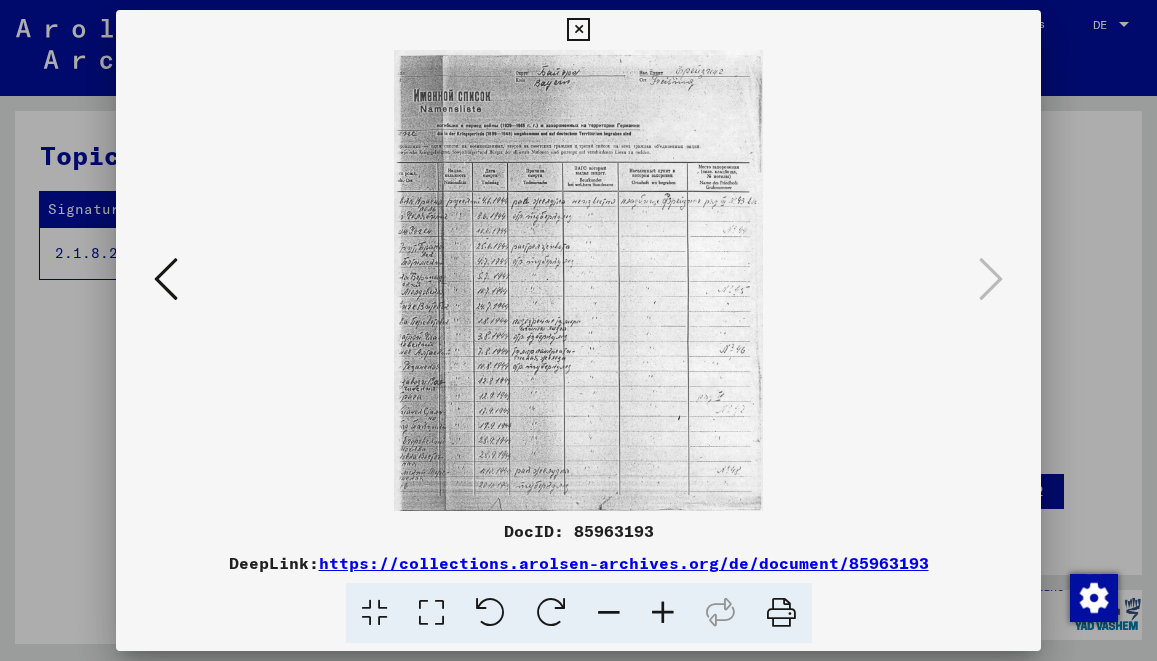 scroll, scrollTop: 0, scrollLeft: 0, axis: both 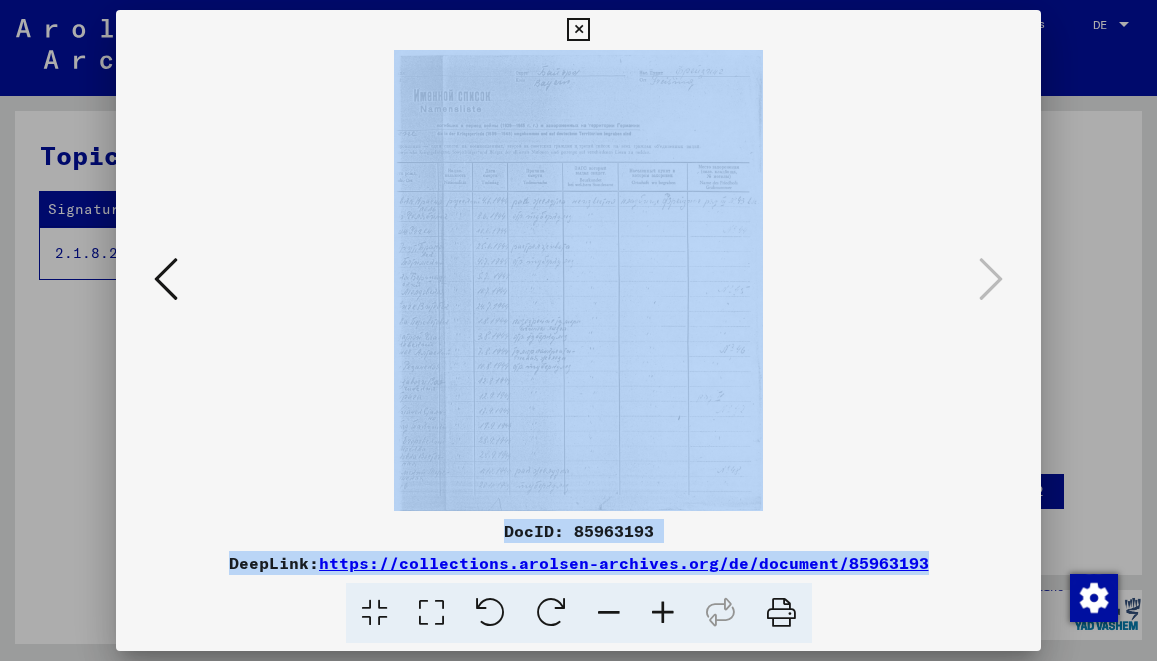 click at bounding box center [663, 613] 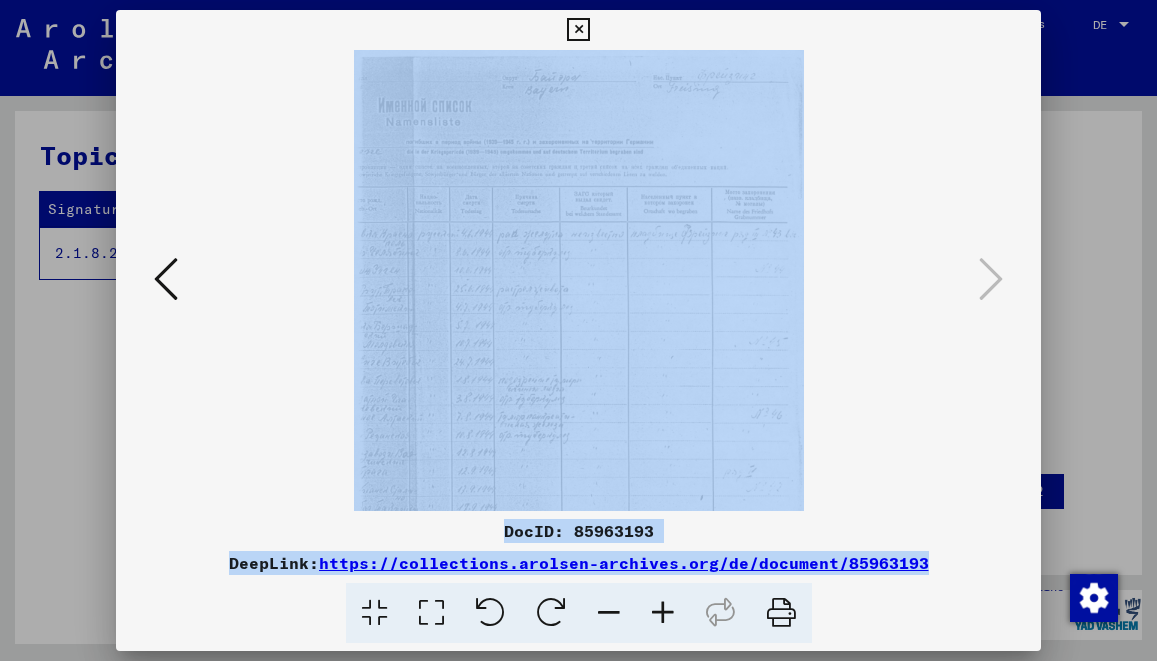 click at bounding box center (663, 613) 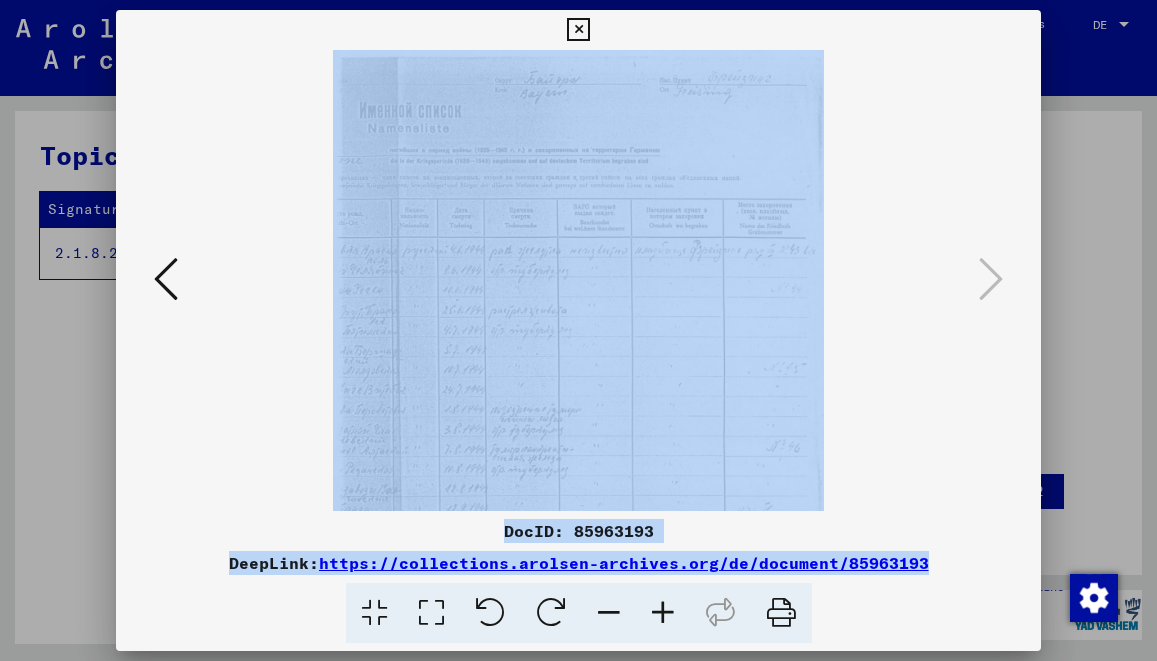 click at bounding box center [663, 613] 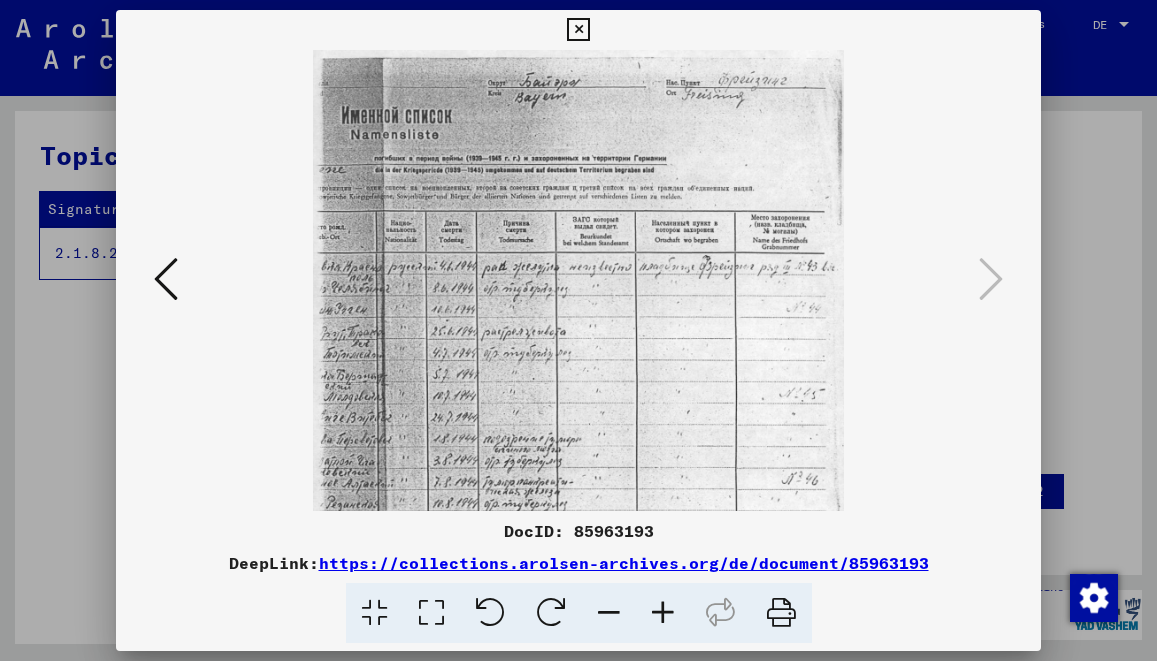 click at bounding box center (663, 613) 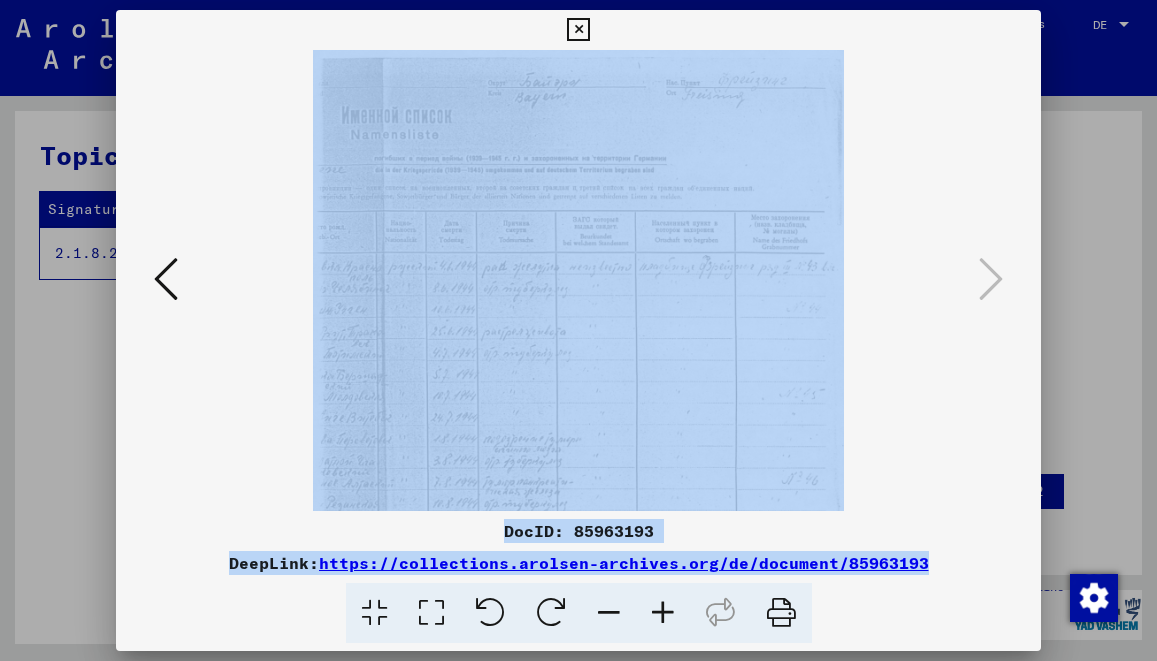 click at bounding box center [663, 613] 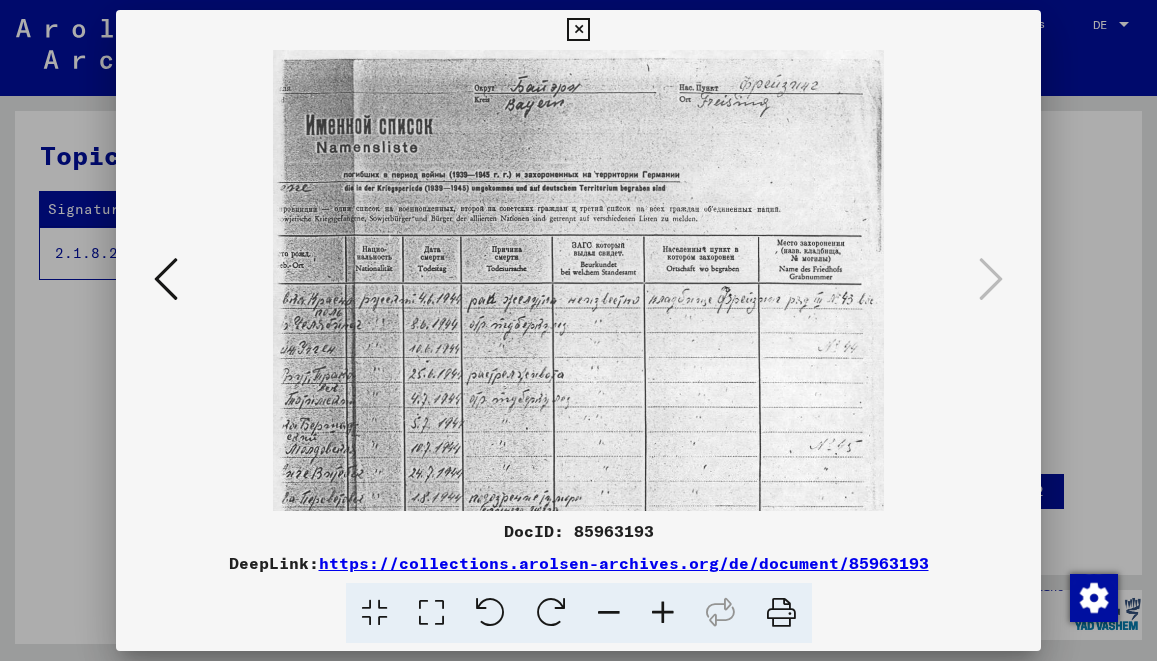 click at bounding box center [663, 613] 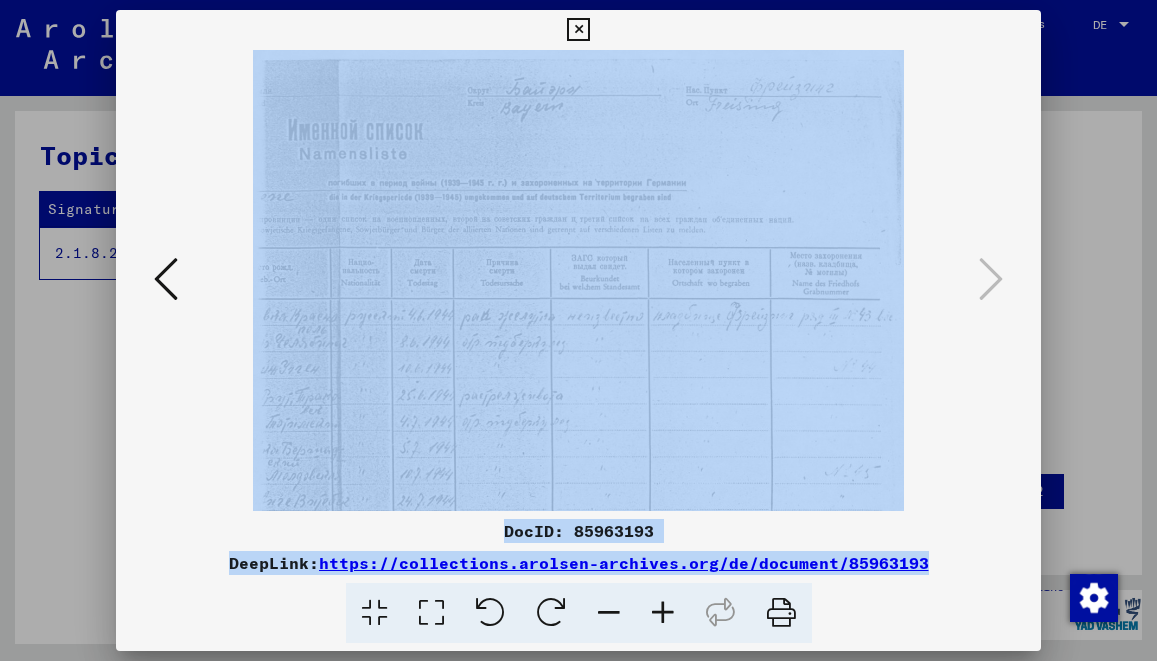 click at bounding box center [663, 613] 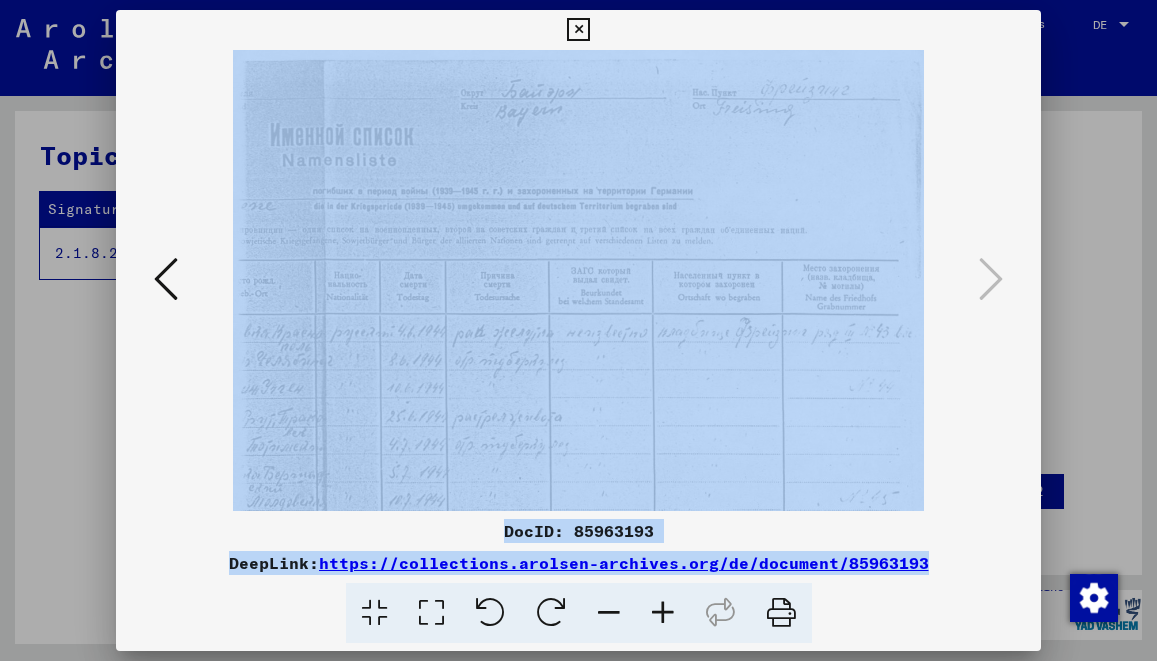 click at bounding box center (663, 613) 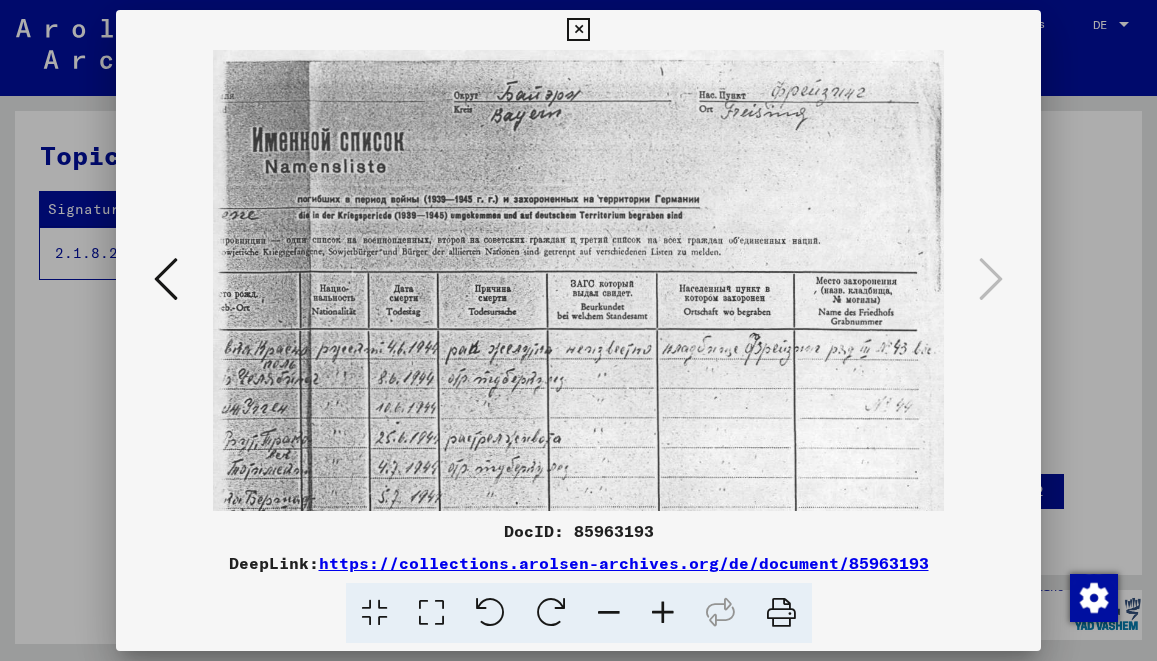 click at bounding box center [166, 280] 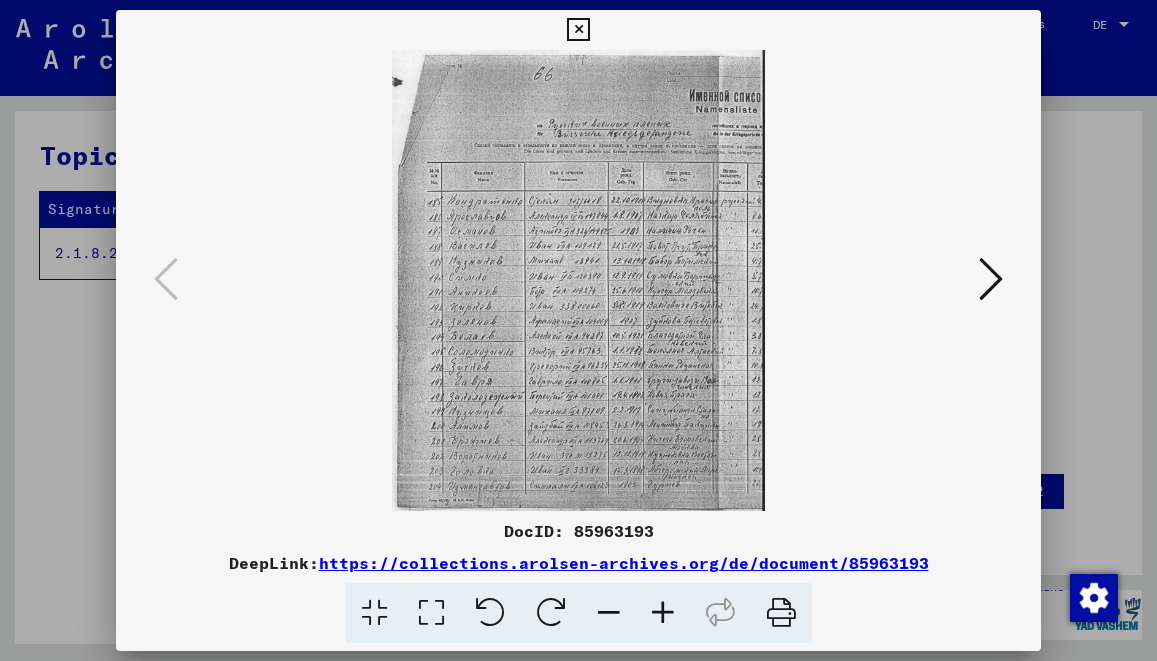click at bounding box center [663, 613] 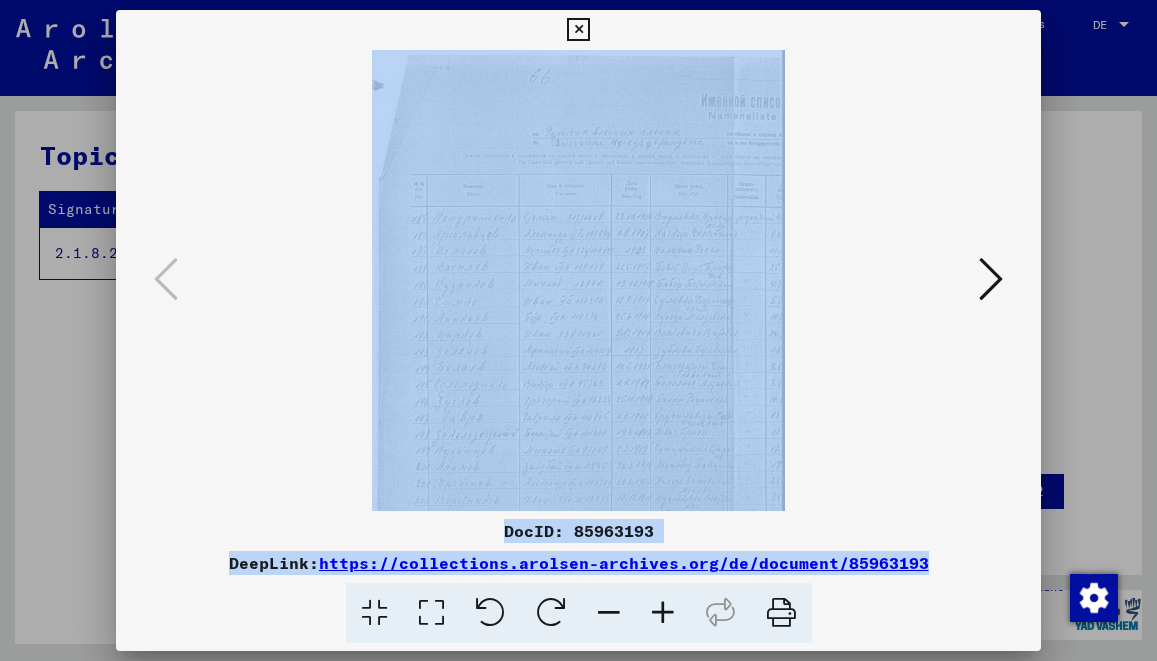 click at bounding box center [663, 613] 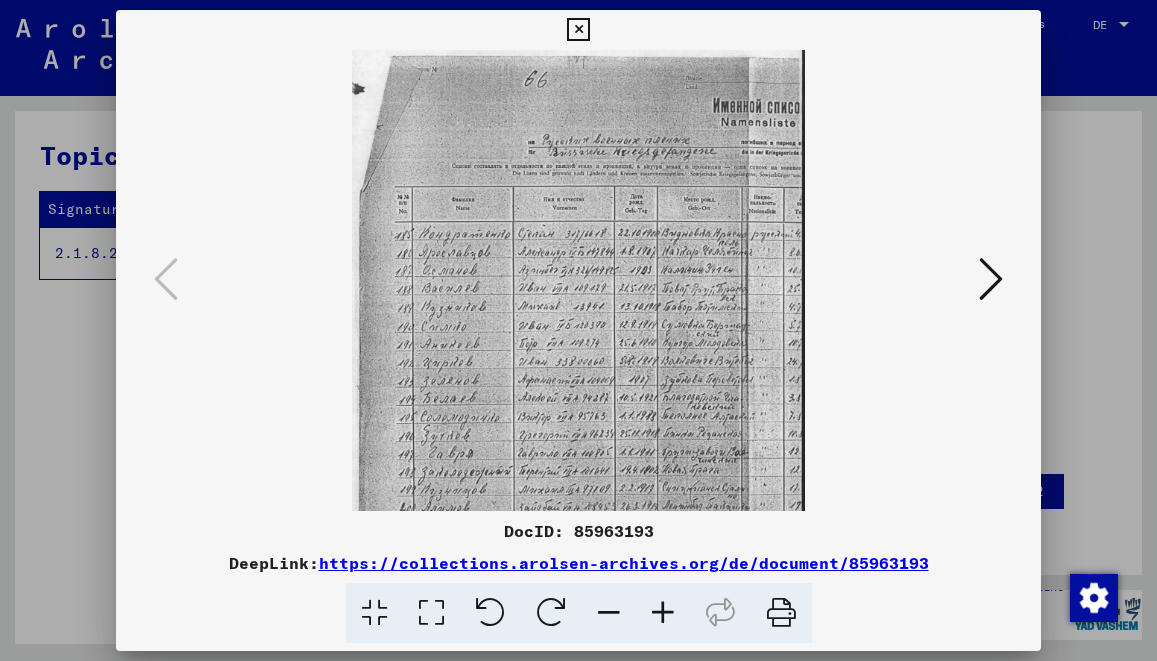 click at bounding box center (663, 613) 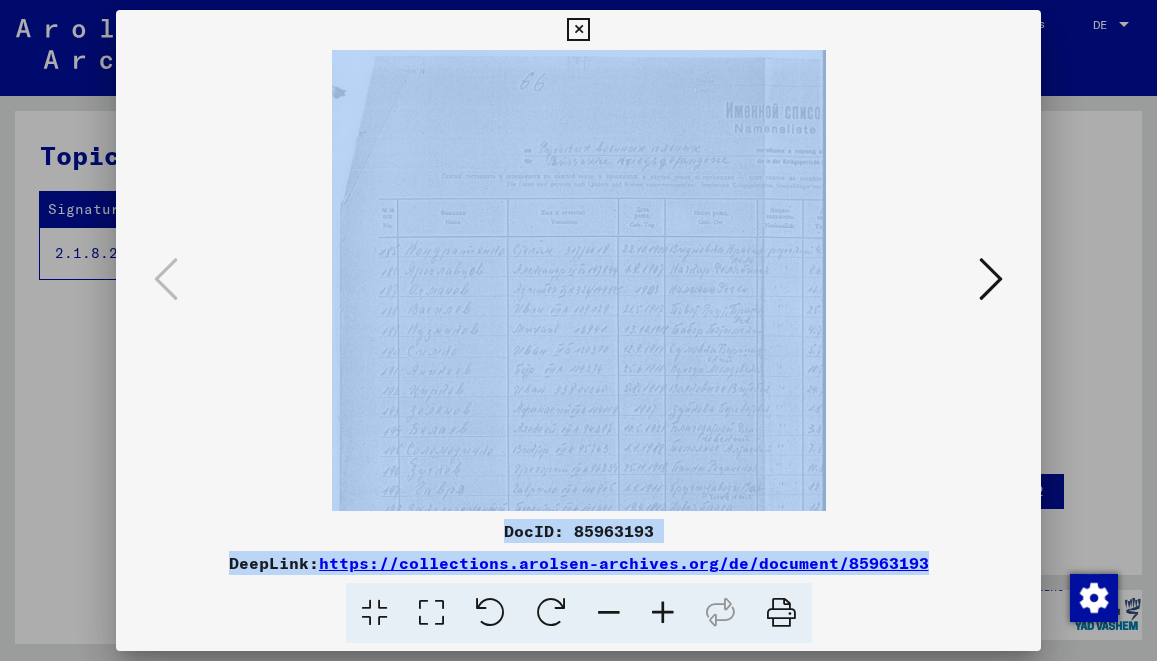 click at bounding box center (663, 613) 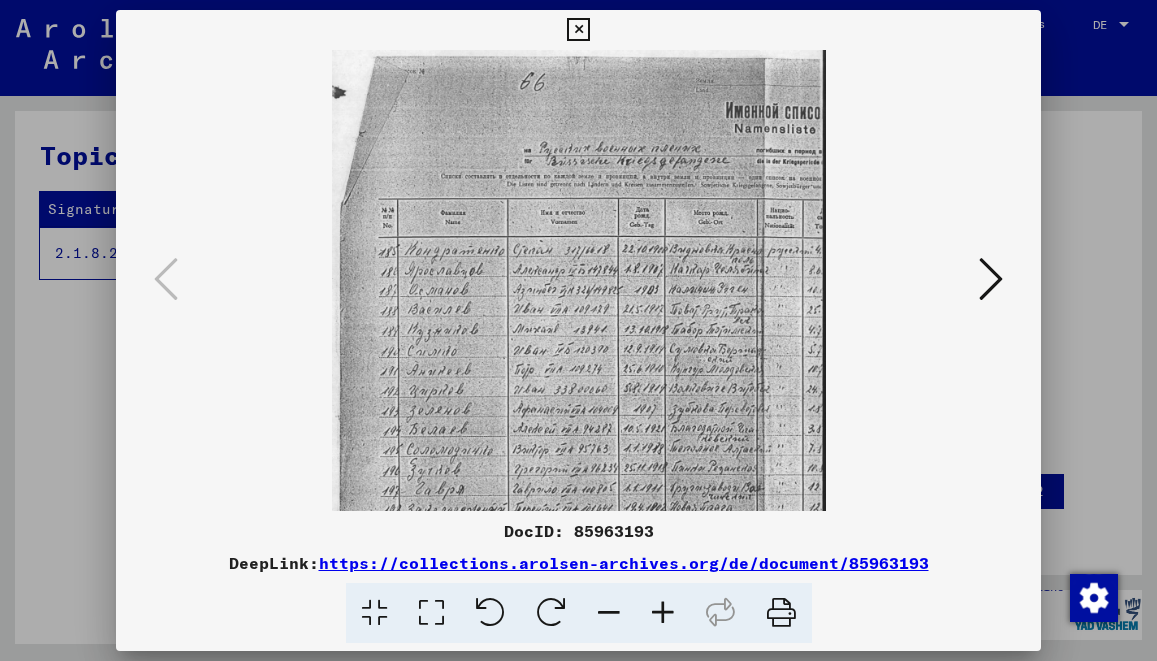 click at bounding box center [663, 613] 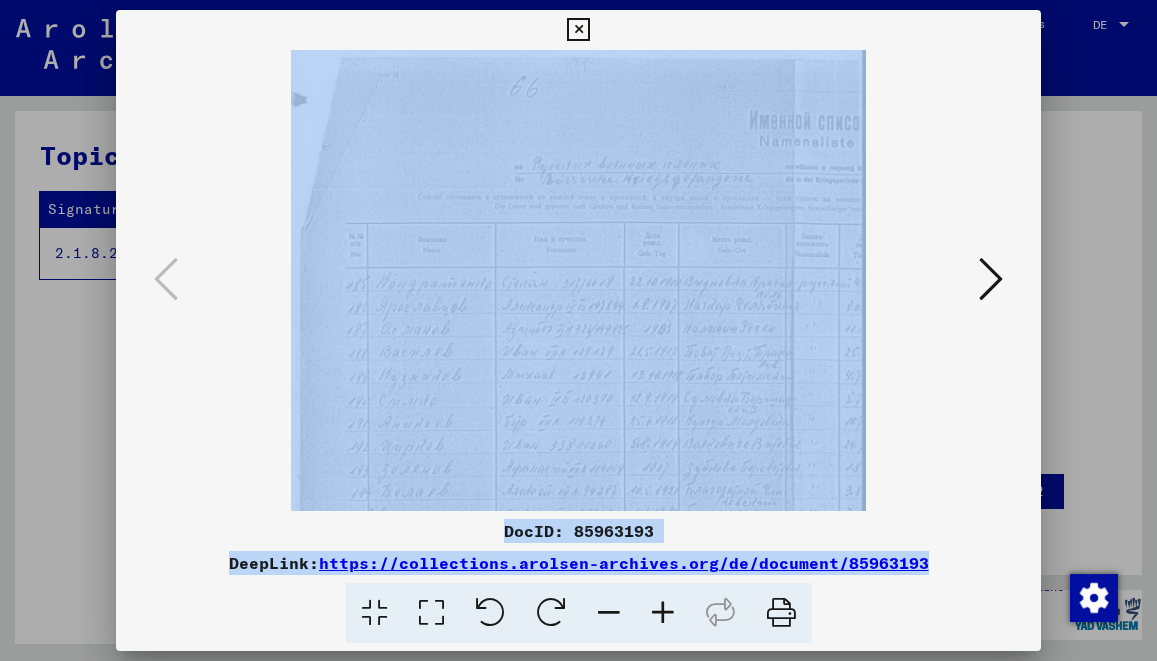 click at bounding box center [663, 613] 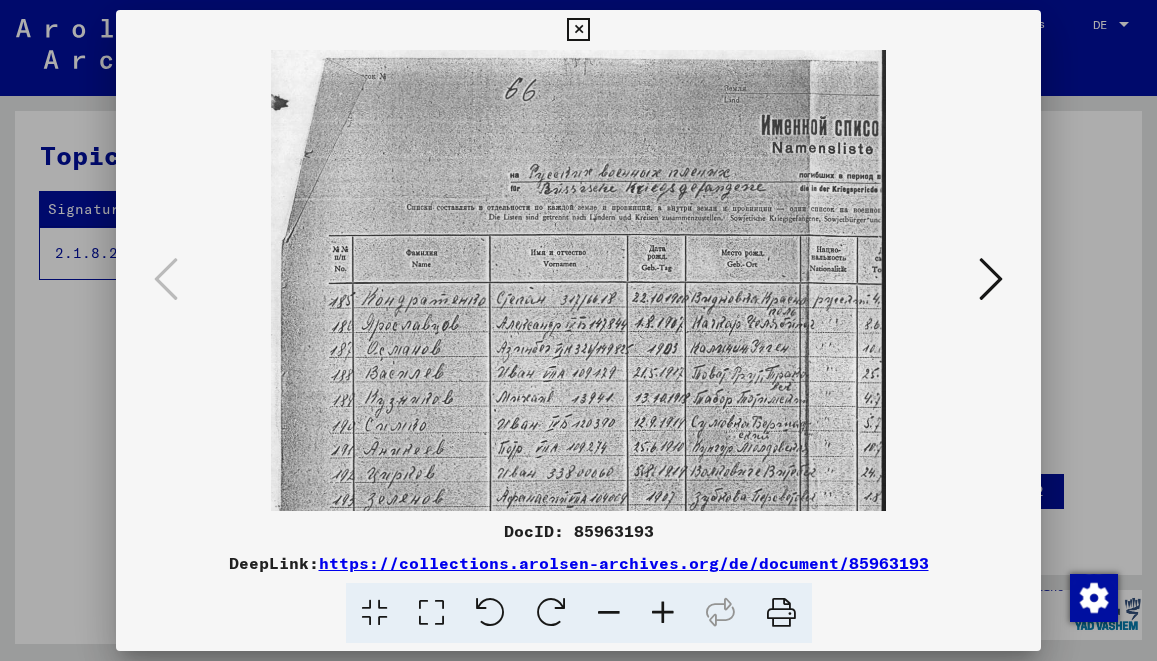click at bounding box center (663, 613) 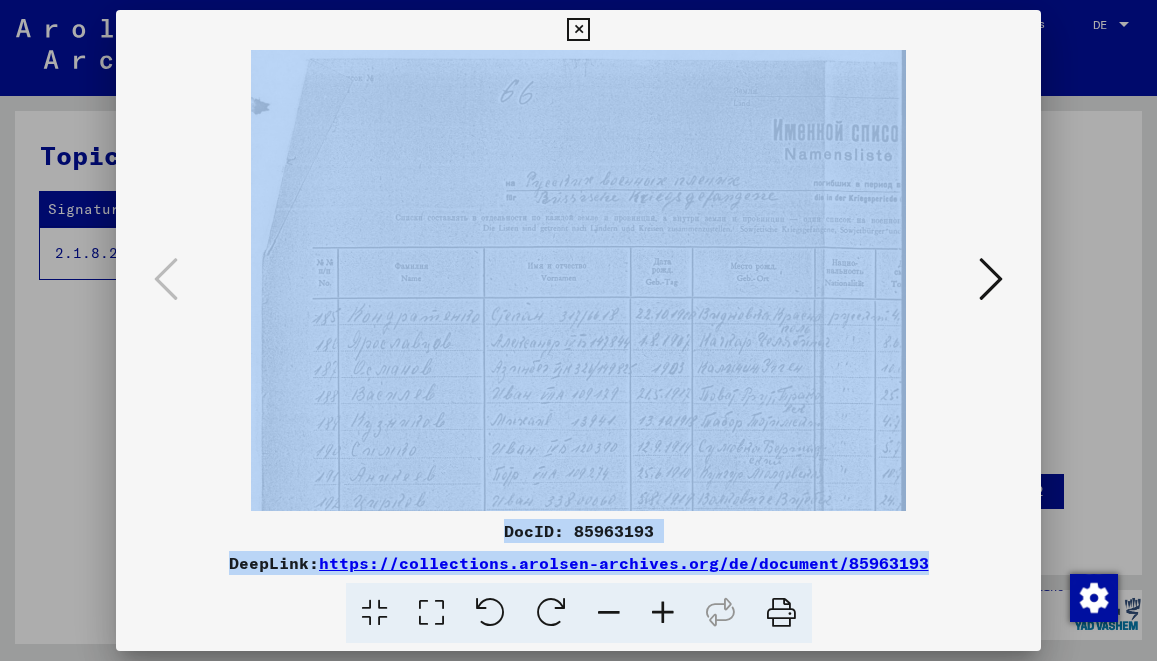 click at bounding box center (663, 613) 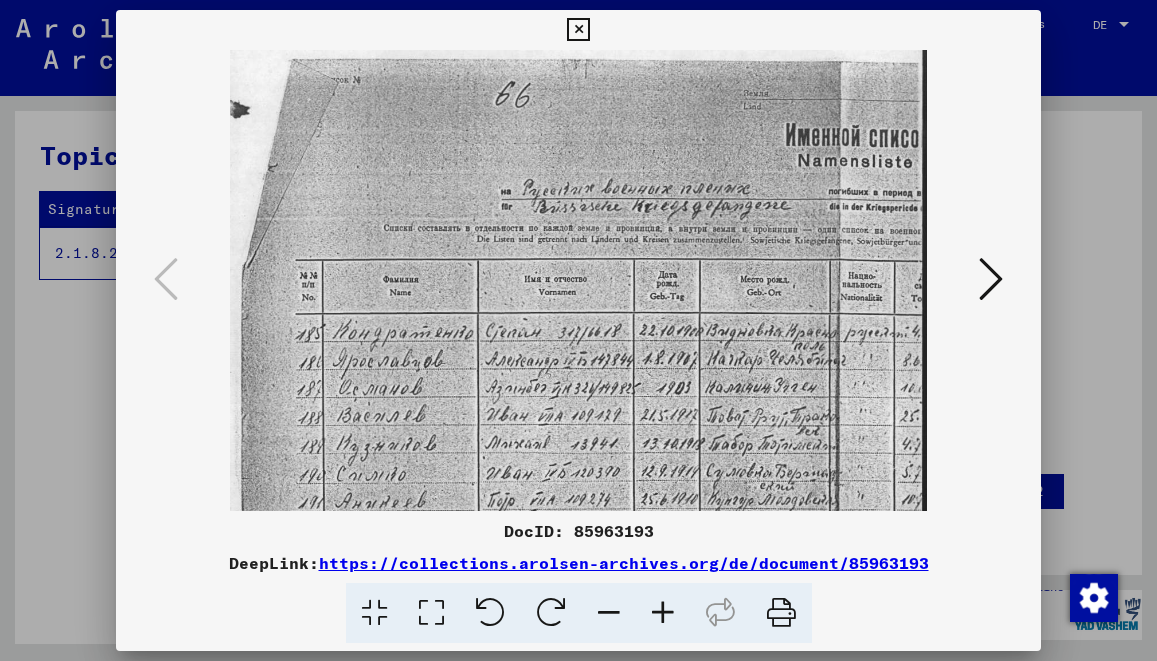 click at bounding box center (663, 613) 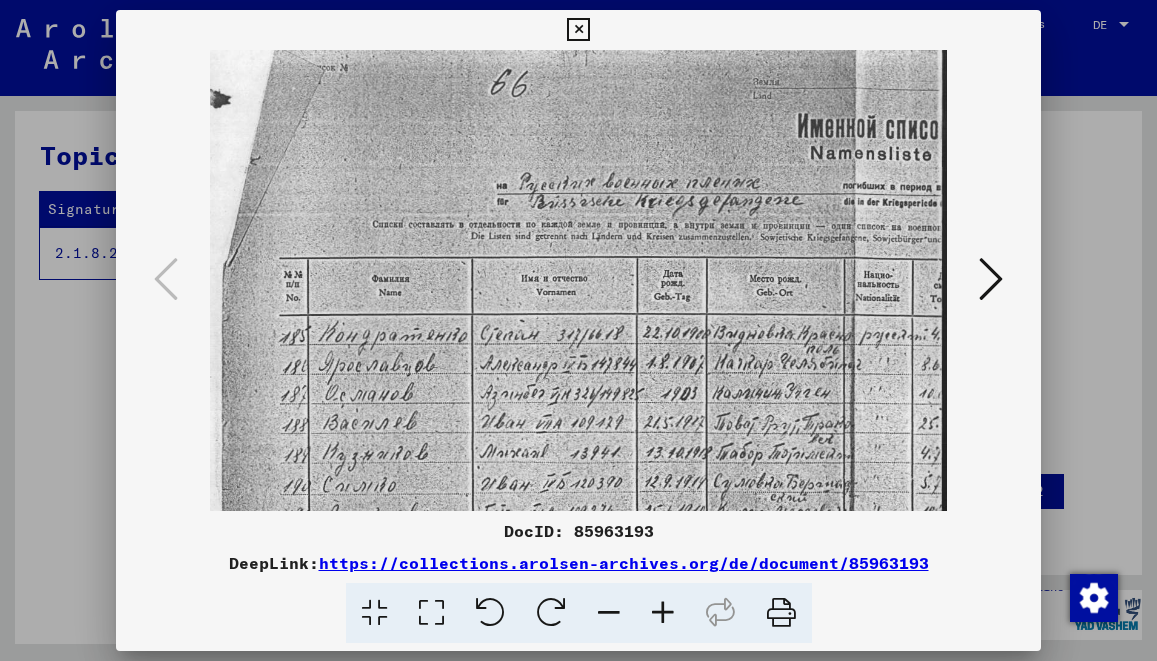 scroll, scrollTop: 25, scrollLeft: 0, axis: vertical 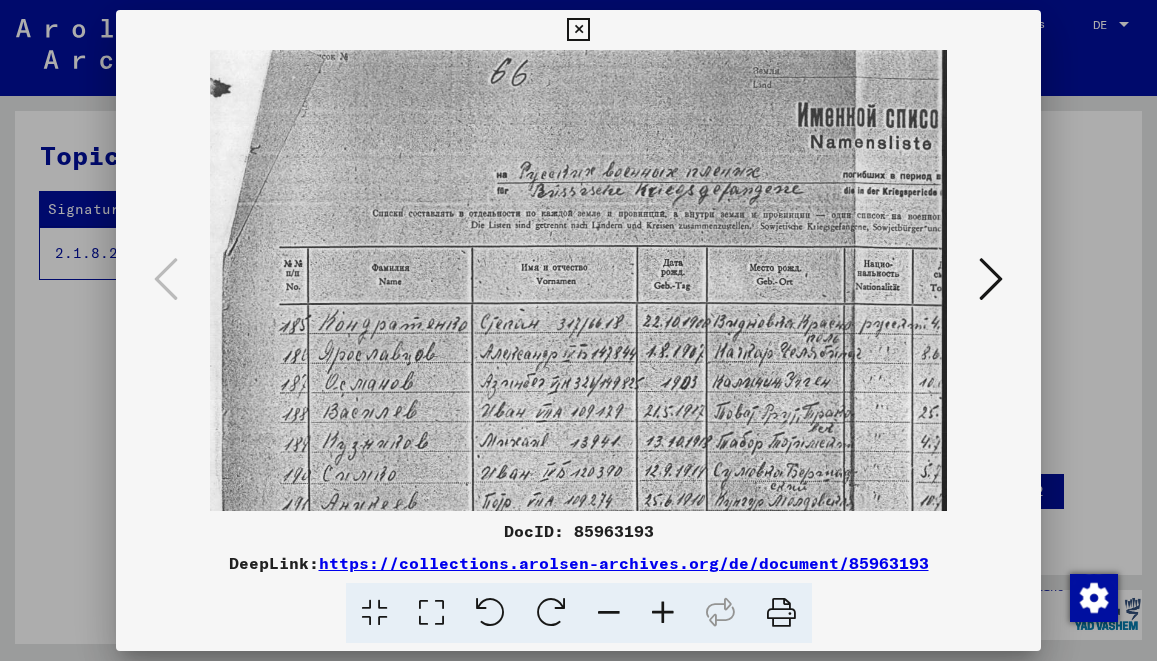 drag, startPoint x: 704, startPoint y: 489, endPoint x: 707, endPoint y: 464, distance: 25.179358 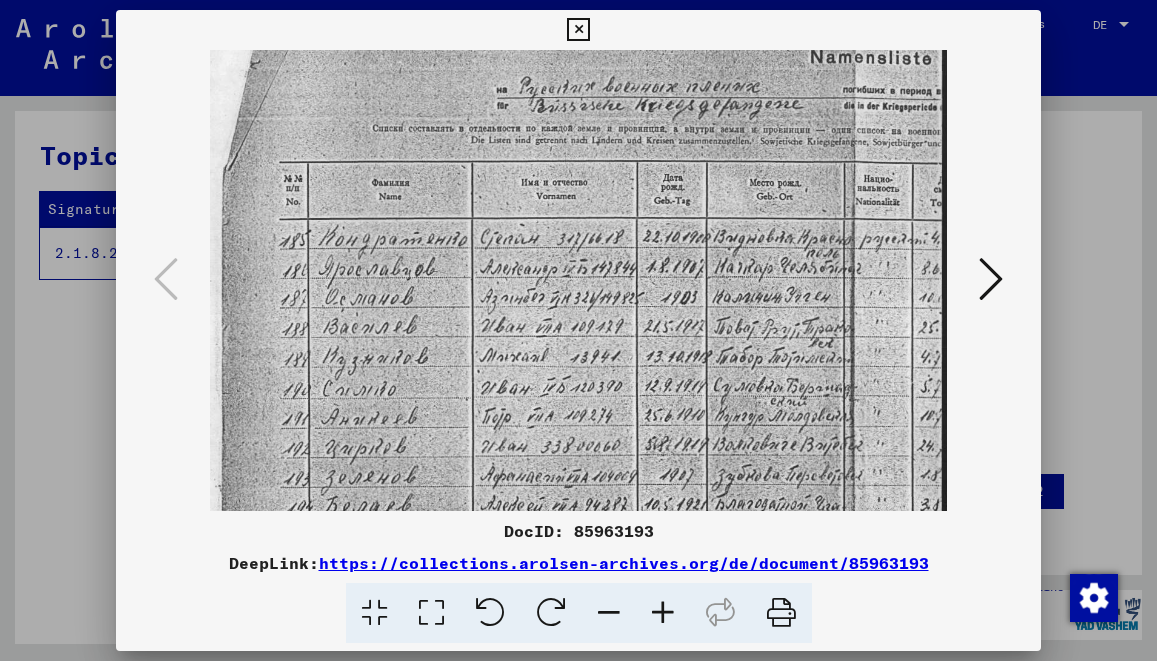 scroll, scrollTop: 111, scrollLeft: 0, axis: vertical 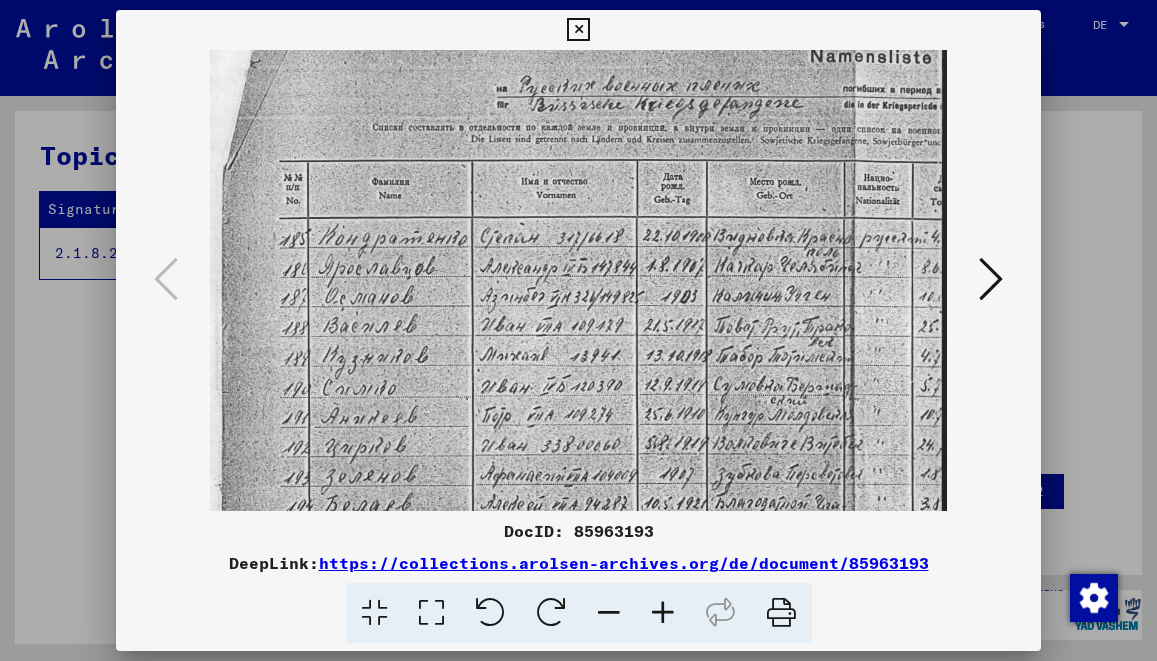 drag, startPoint x: 604, startPoint y: 451, endPoint x: 600, endPoint y: 365, distance: 86.09297 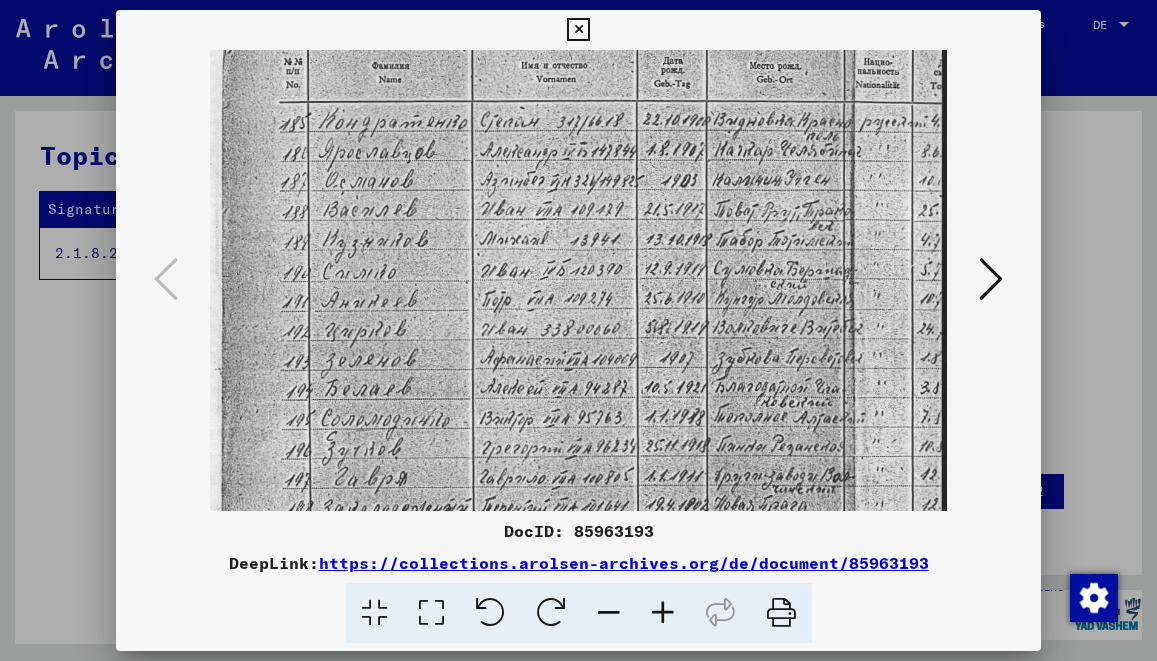 scroll, scrollTop: 232, scrollLeft: 0, axis: vertical 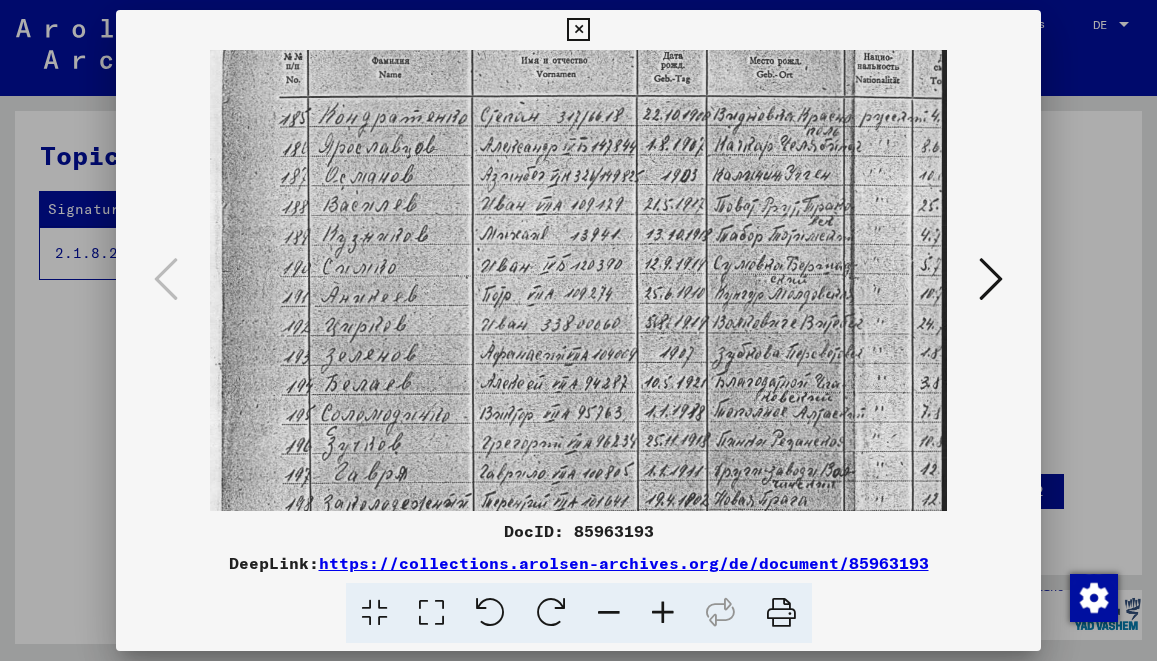 drag, startPoint x: 665, startPoint y: 472, endPoint x: 683, endPoint y: 351, distance: 122.33152 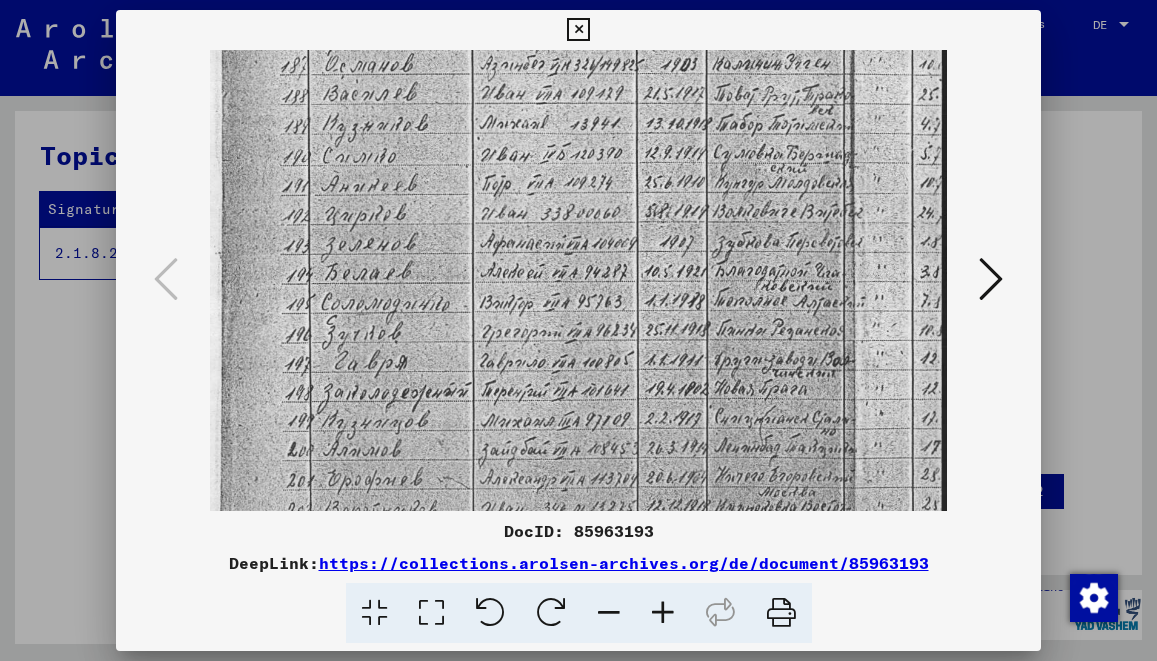 drag, startPoint x: 635, startPoint y: 421, endPoint x: 647, endPoint y: 310, distance: 111.64677 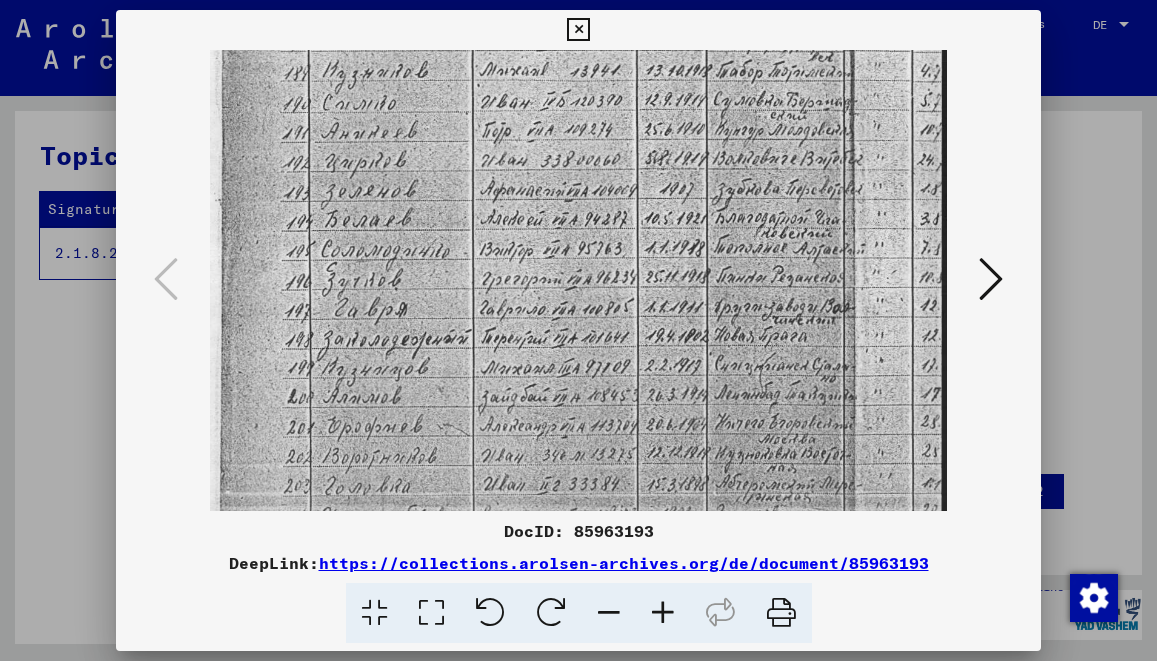 drag, startPoint x: 710, startPoint y: 434, endPoint x: 714, endPoint y: 381, distance: 53.15073 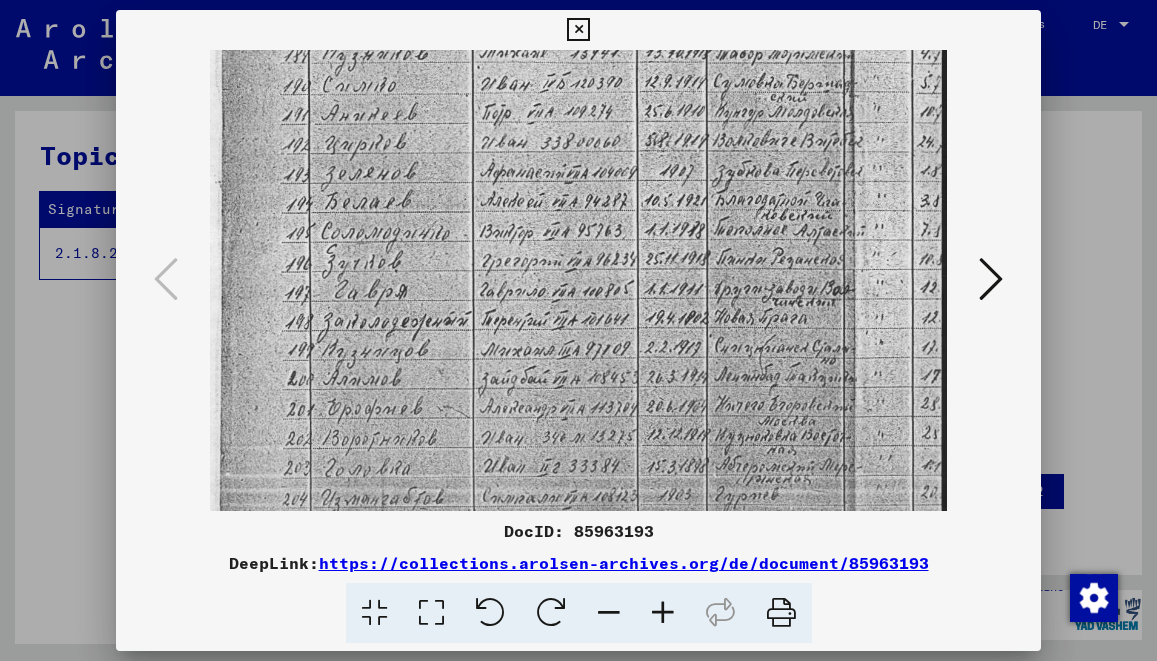 scroll, scrollTop: 450, scrollLeft: 0, axis: vertical 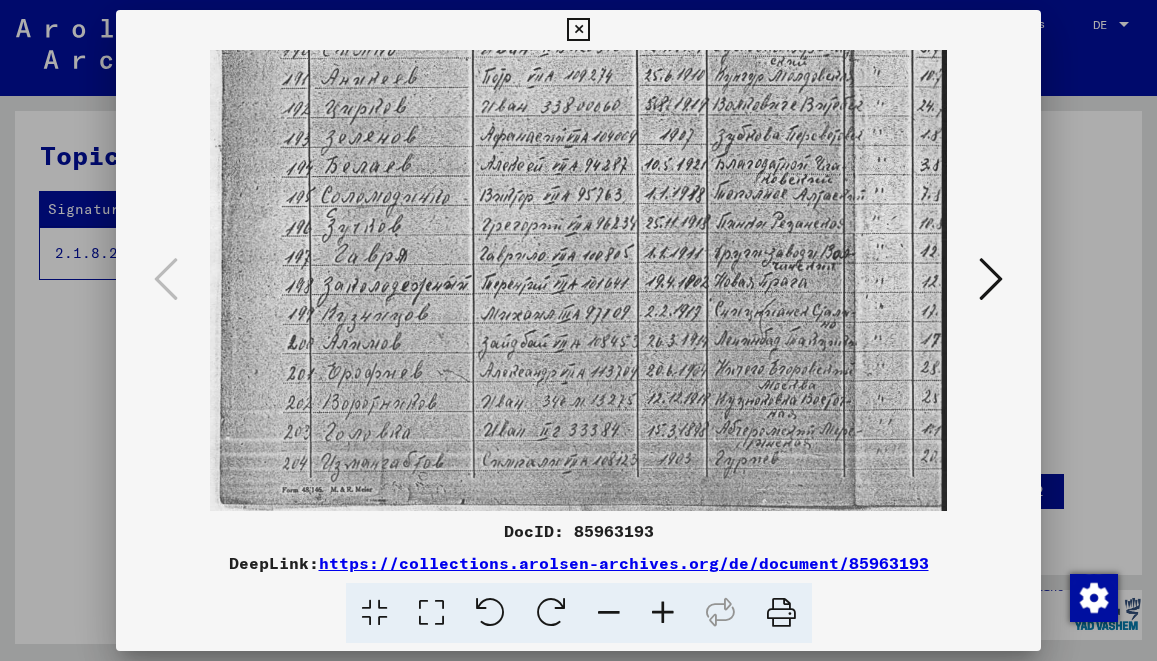 drag, startPoint x: 596, startPoint y: 449, endPoint x: 605, endPoint y: 388, distance: 61.66036 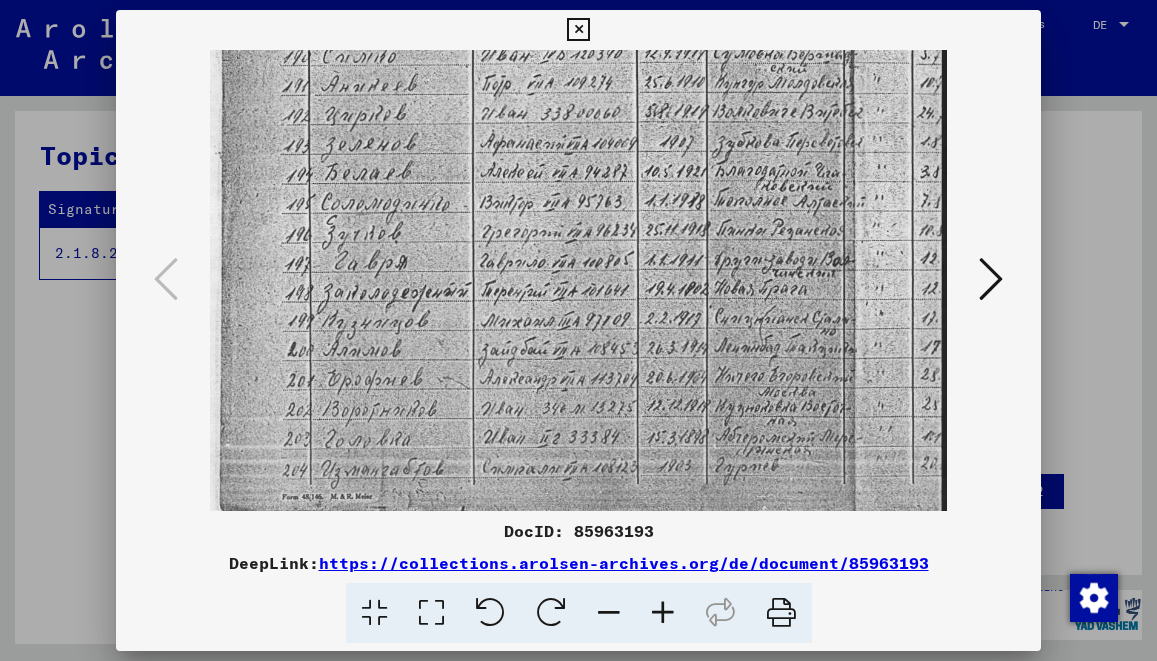 scroll, scrollTop: 445, scrollLeft: 0, axis: vertical 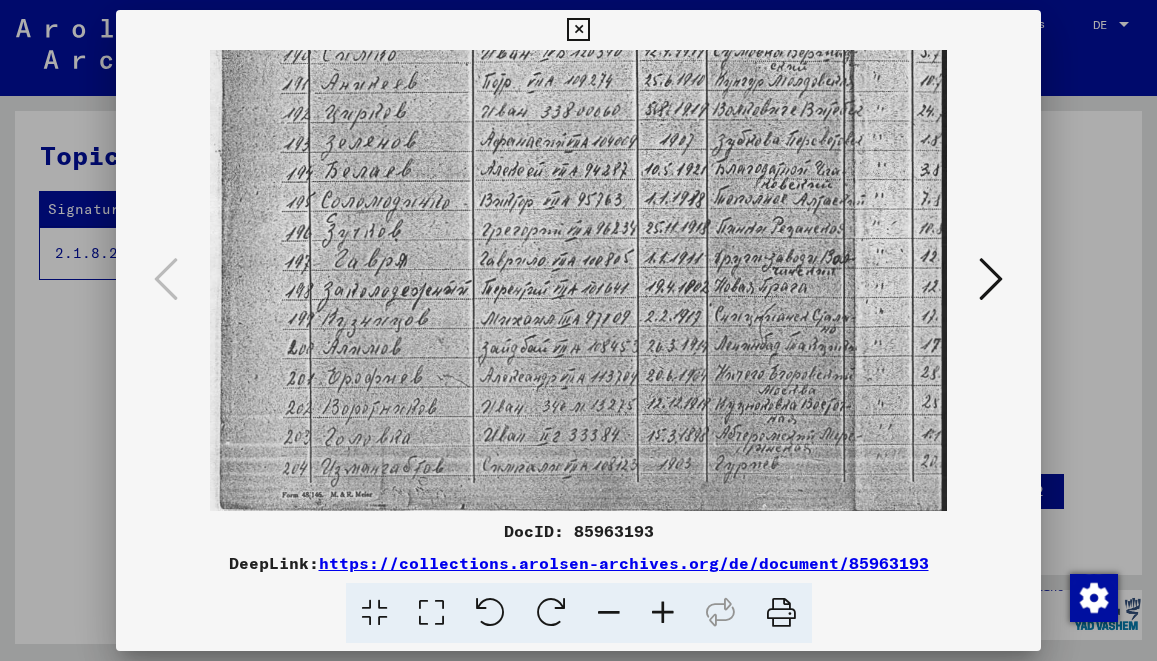 click at bounding box center [578, 60] 